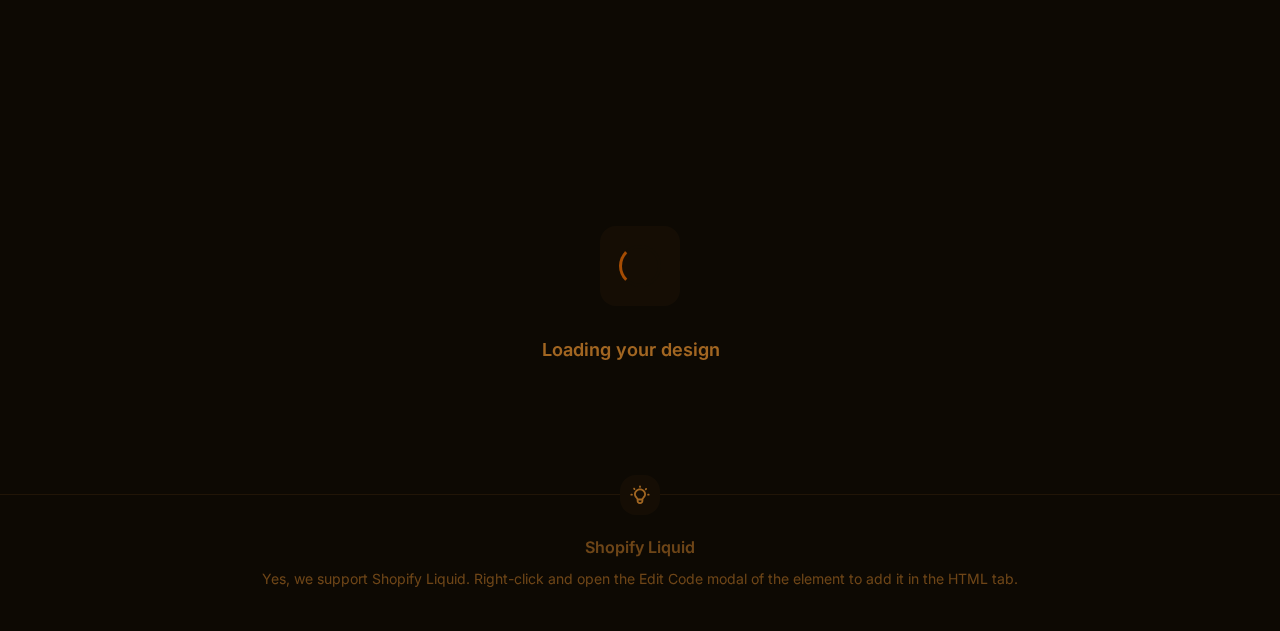 scroll, scrollTop: 0, scrollLeft: 0, axis: both 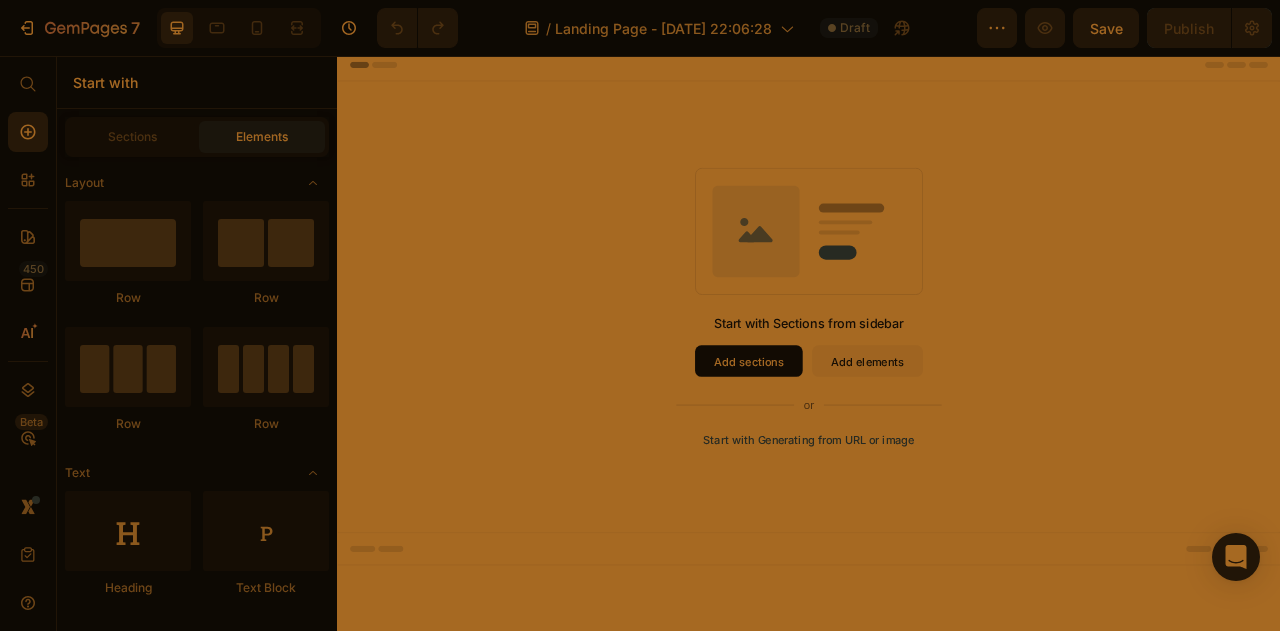 drag, startPoint x: 549, startPoint y: 264, endPoint x: 173, endPoint y: 180, distance: 385.26874 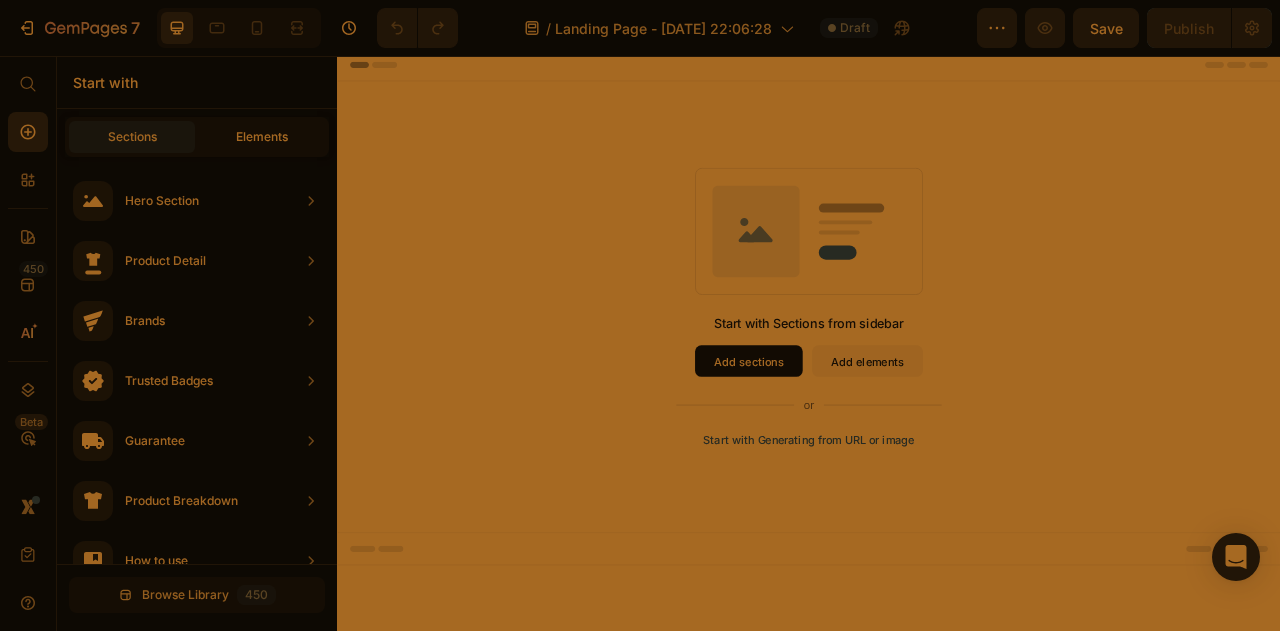 click on "Elements" 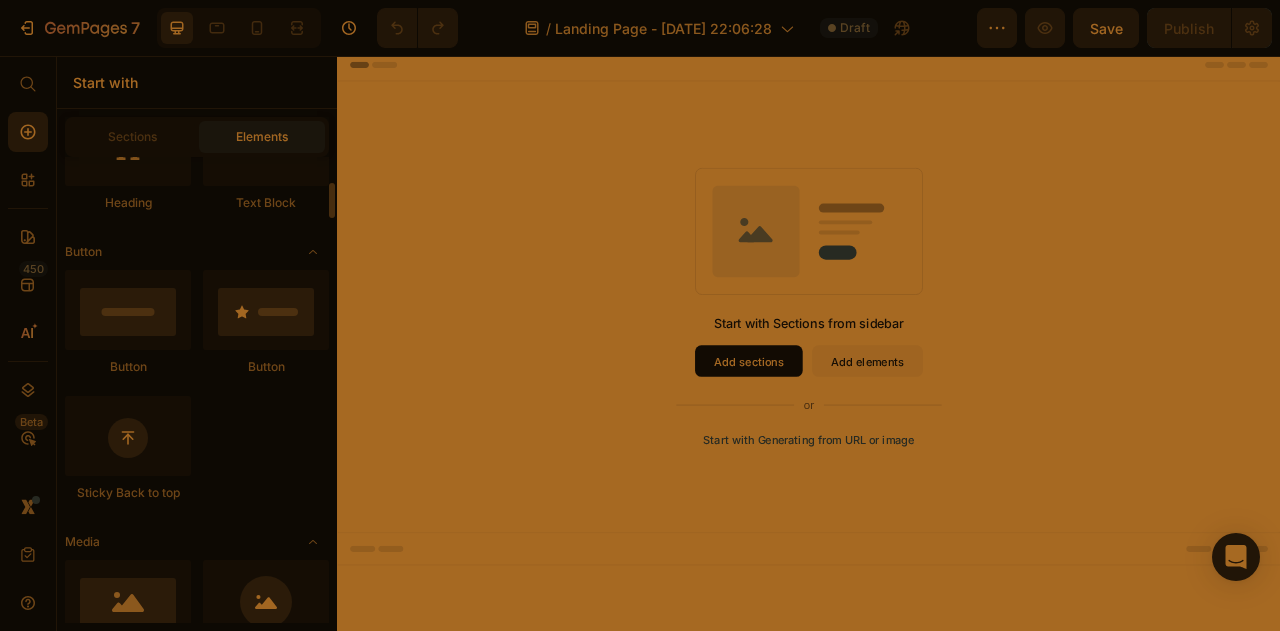scroll, scrollTop: 386, scrollLeft: 0, axis: vertical 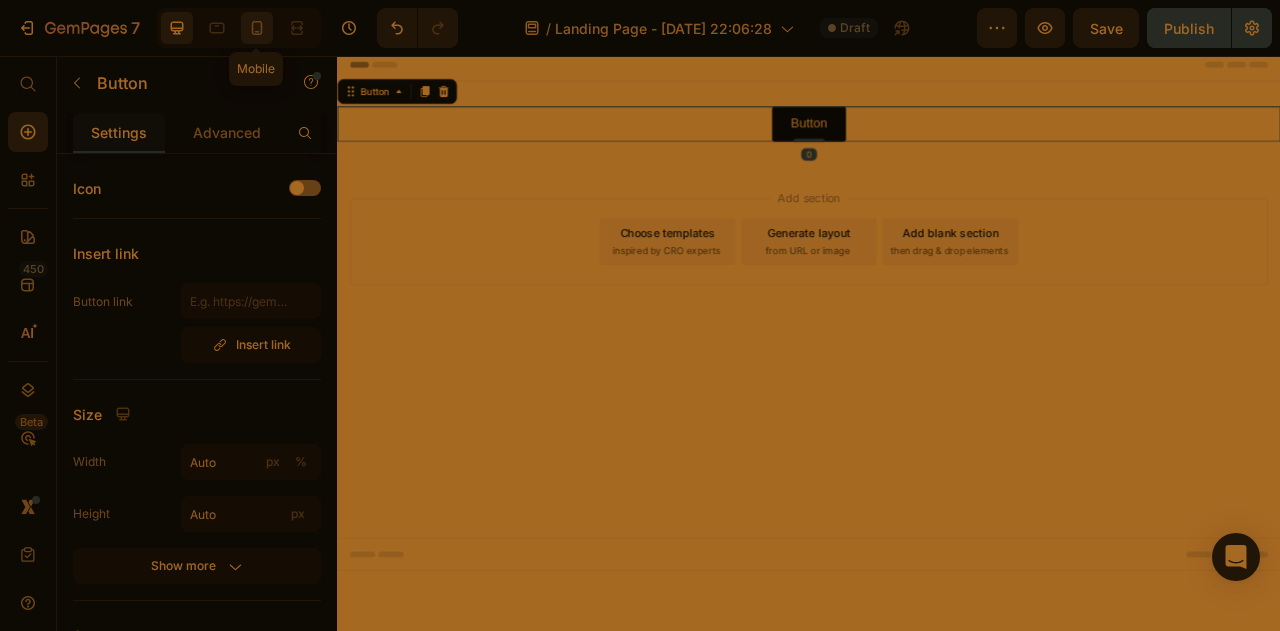 click 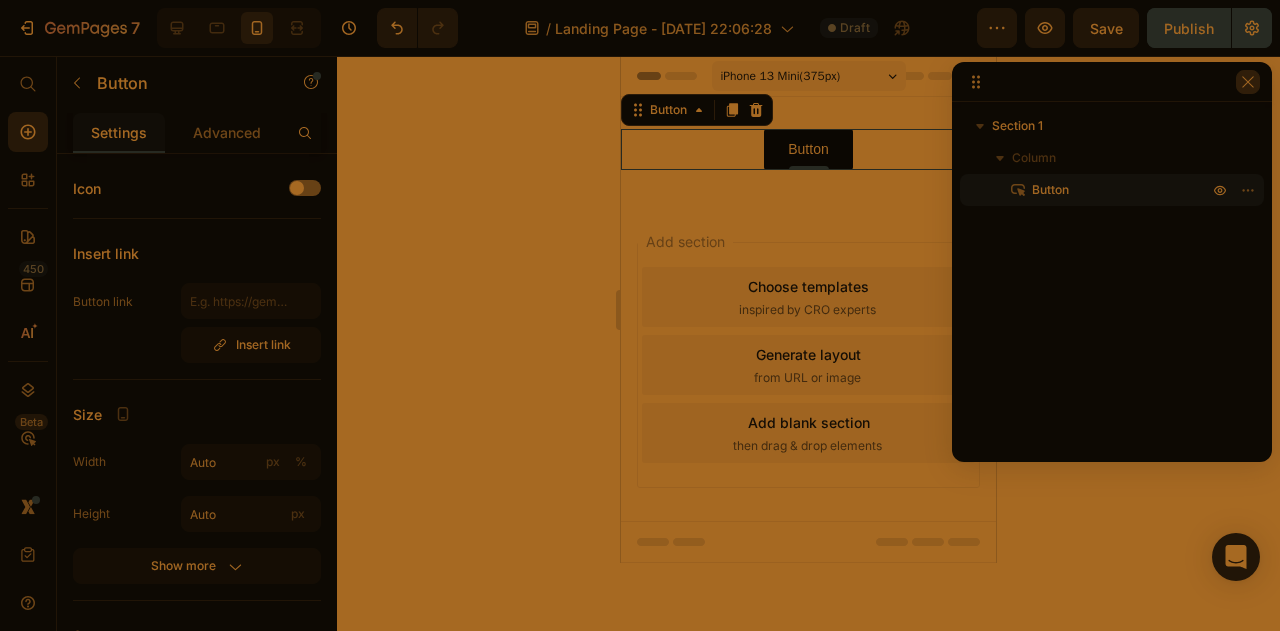 click at bounding box center (1248, 82) 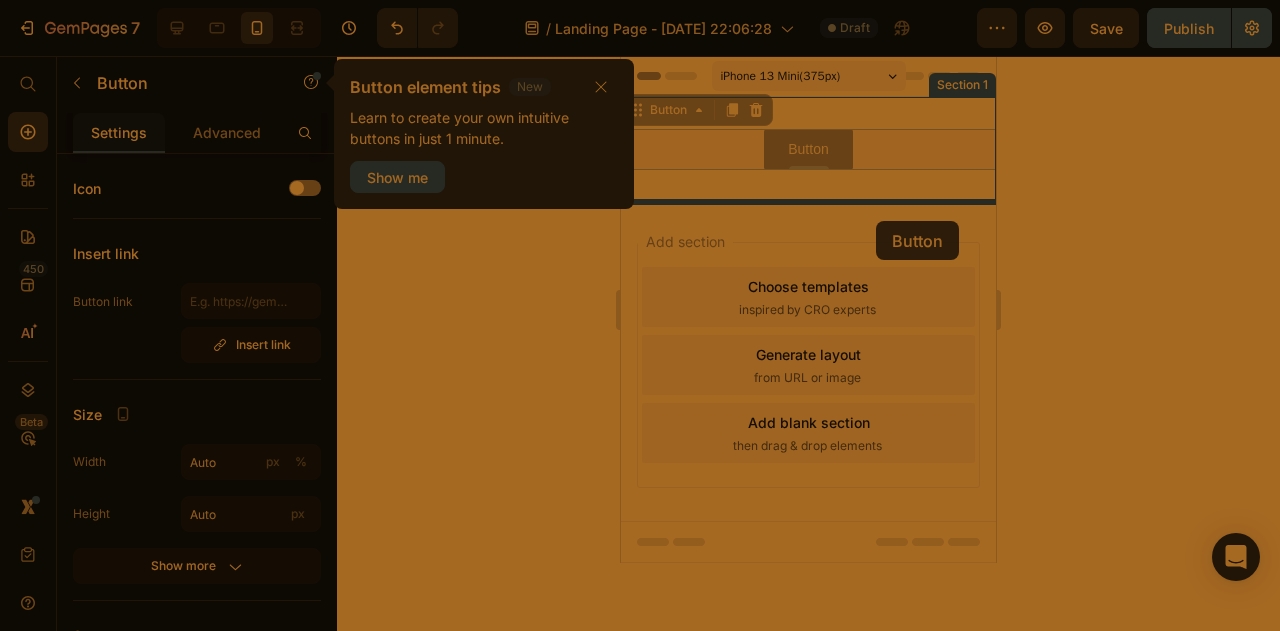 drag, startPoint x: 876, startPoint y: 155, endPoint x: 876, endPoint y: 219, distance: 64 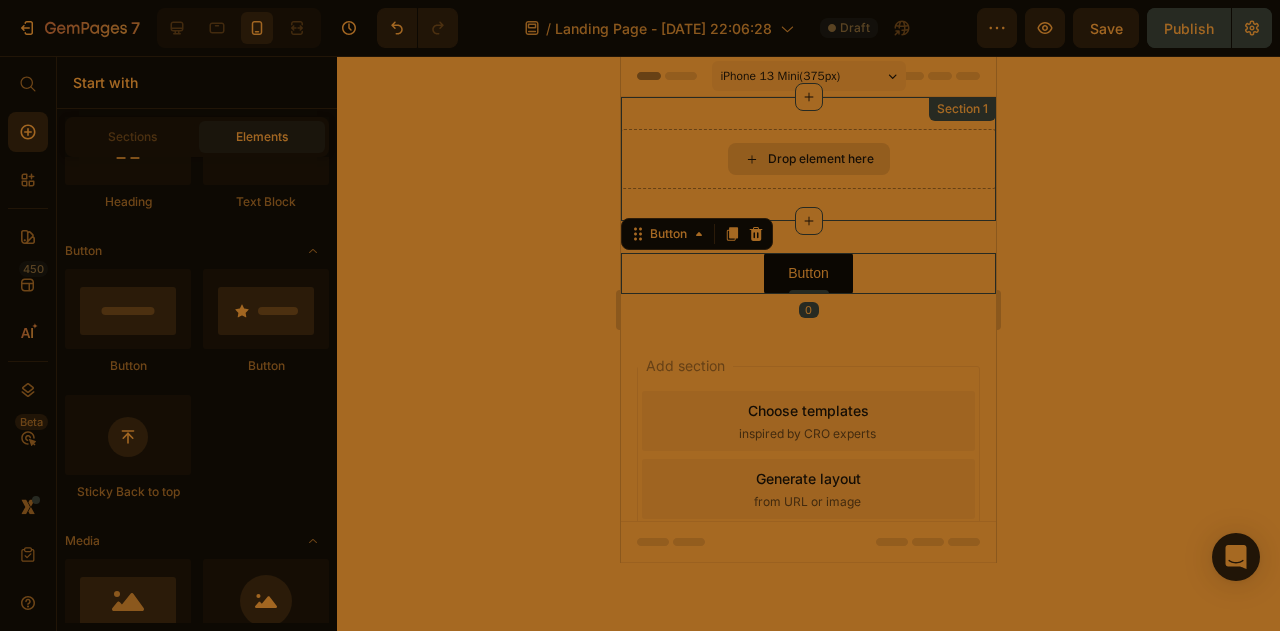 click on "Drop element here" at bounding box center (821, 159) 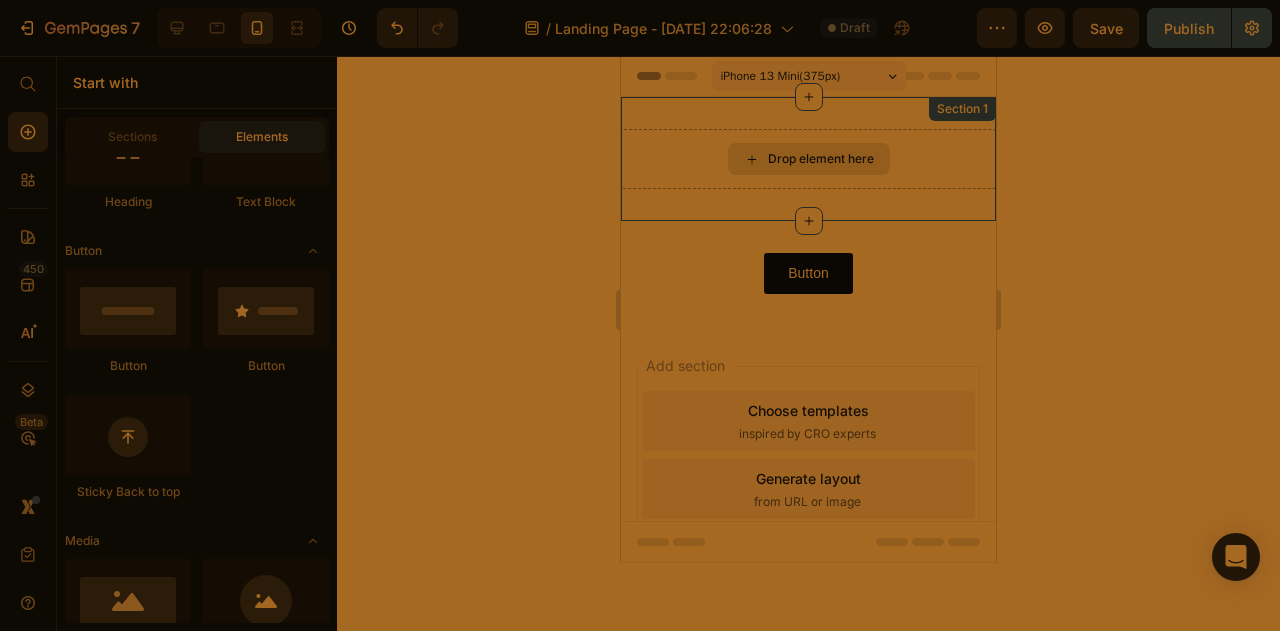 click on "Drop element here" at bounding box center (808, 159) 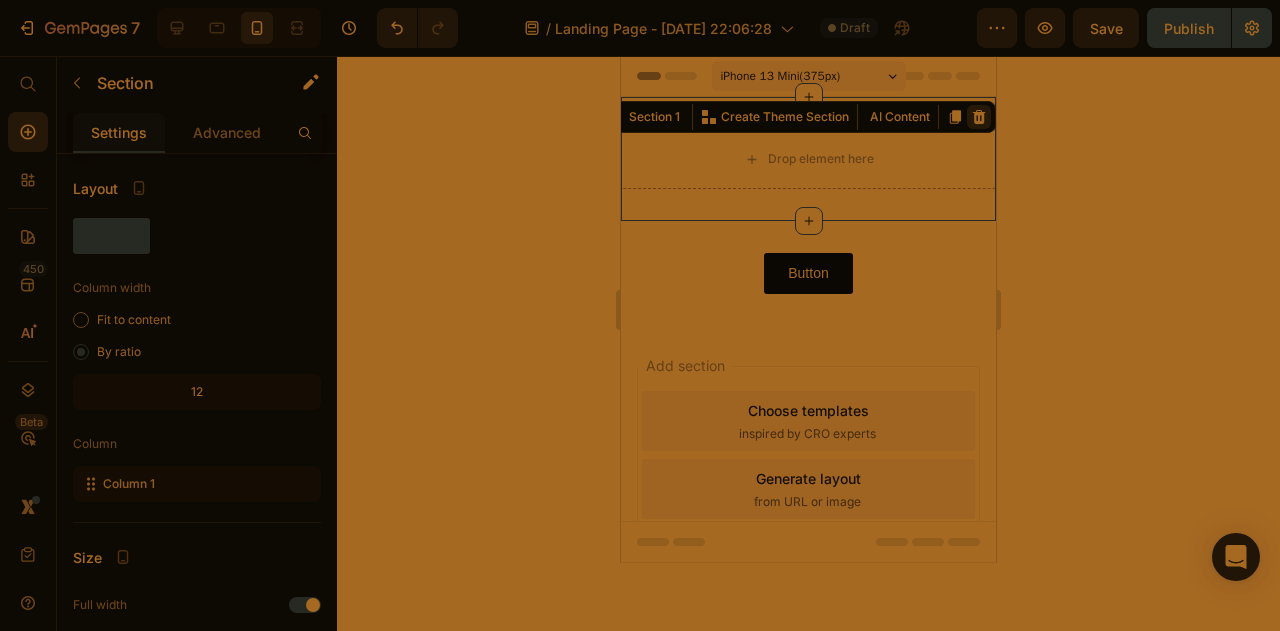 click 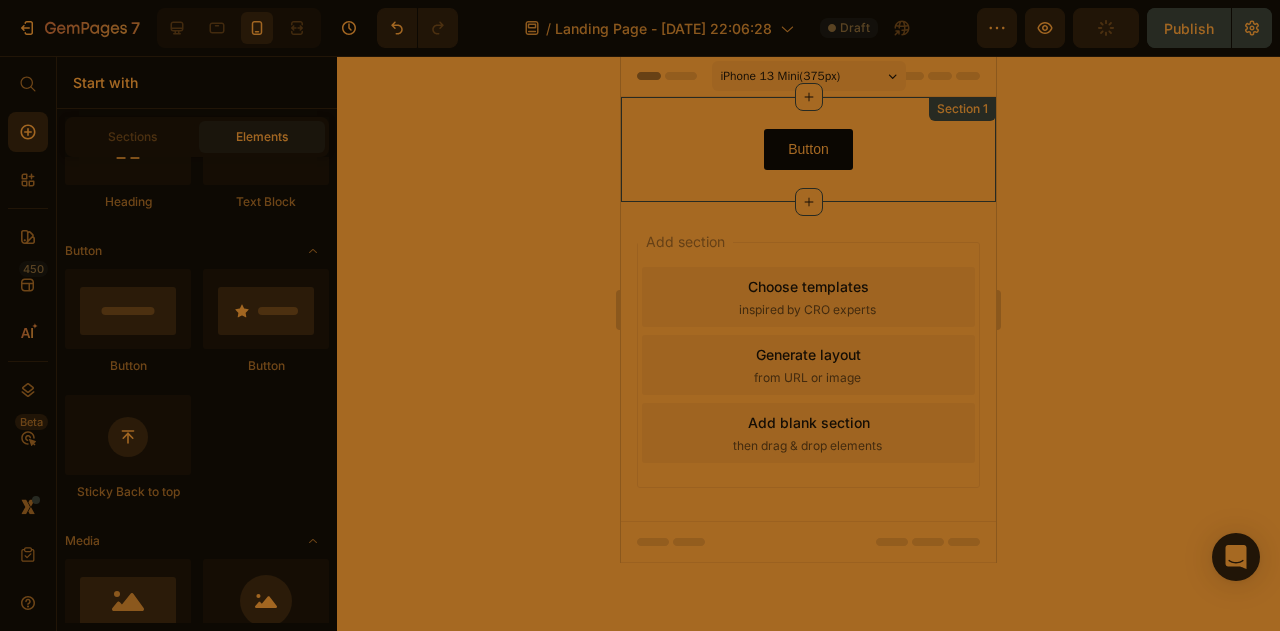 click on "Button Button" at bounding box center (808, 149) 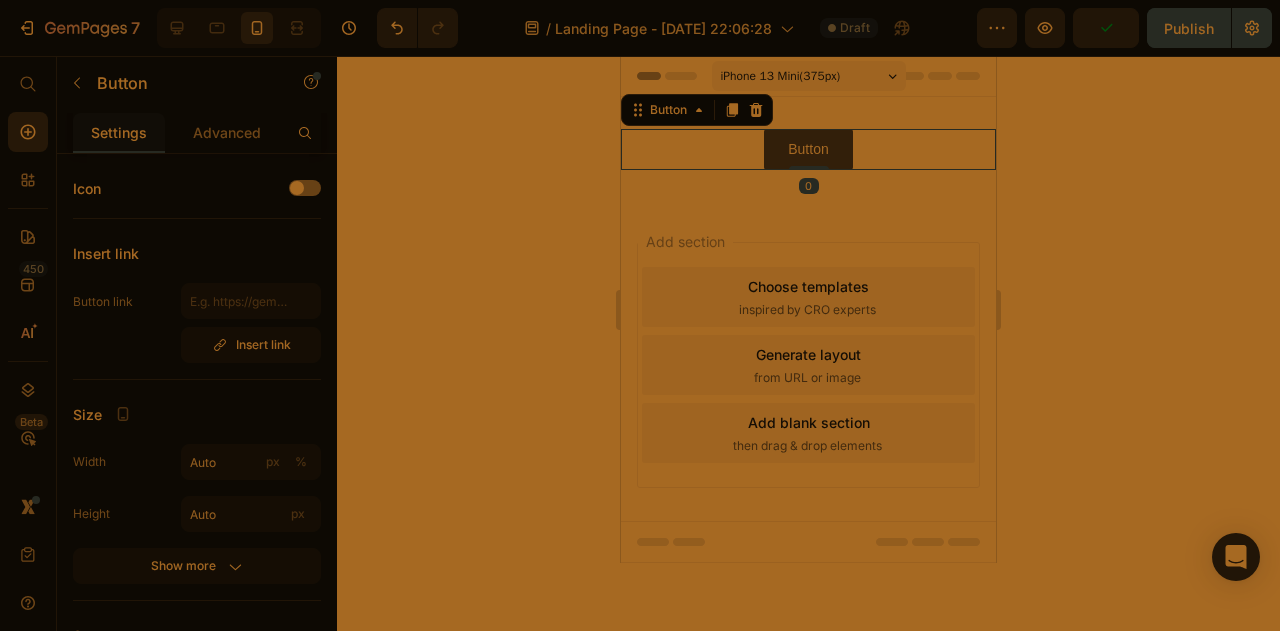 click on "Button" at bounding box center [808, 149] 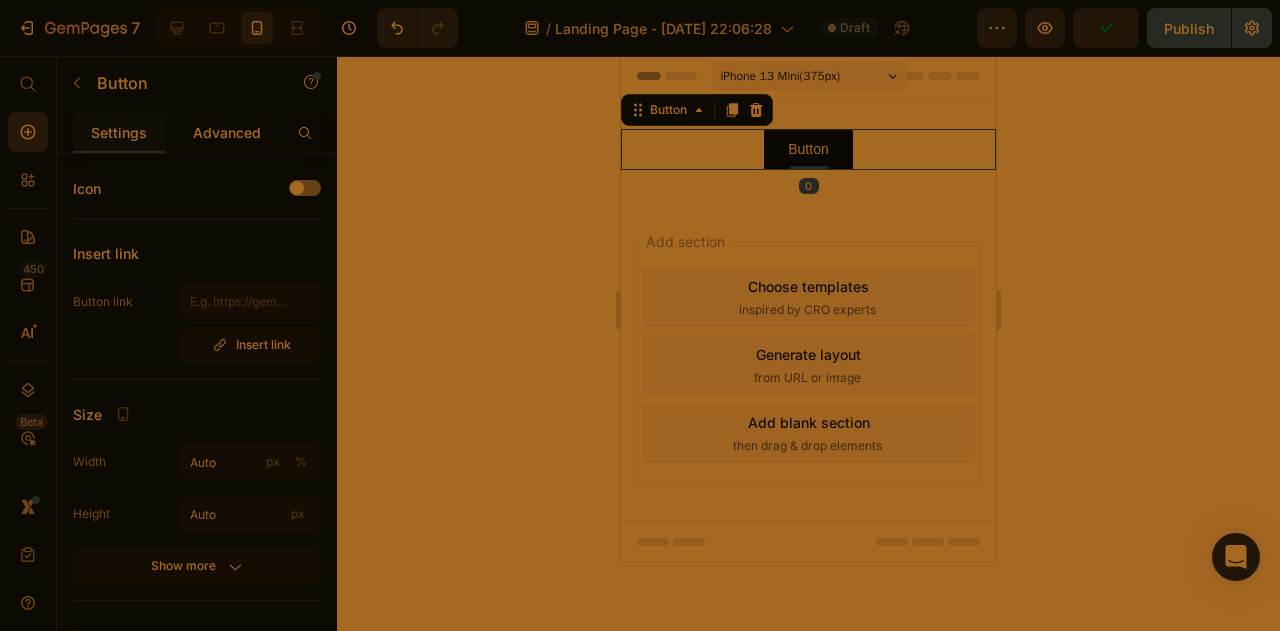 click on "Advanced" at bounding box center [227, 132] 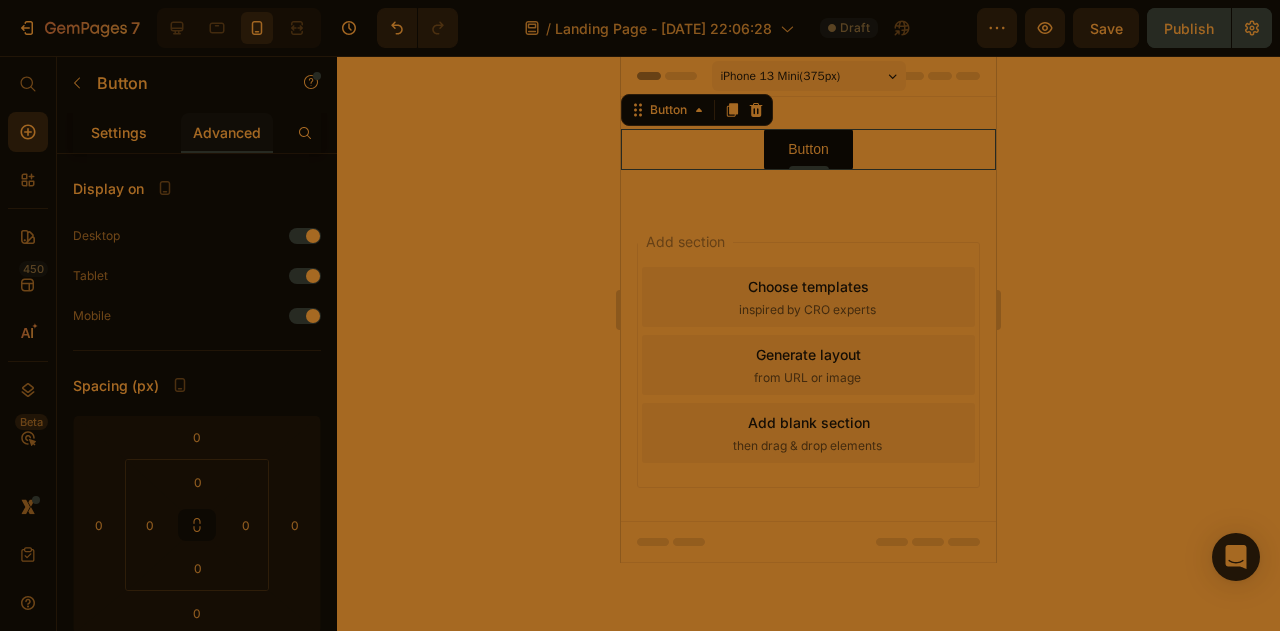 click on "Settings" 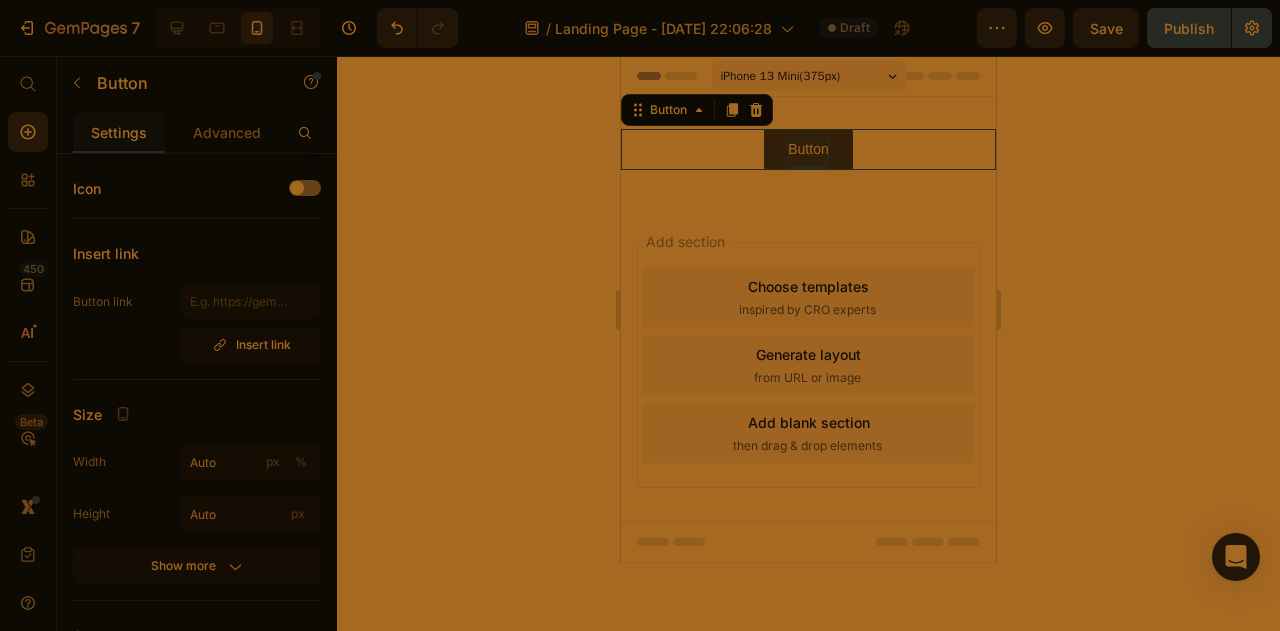 click on "Button" at bounding box center (808, 149) 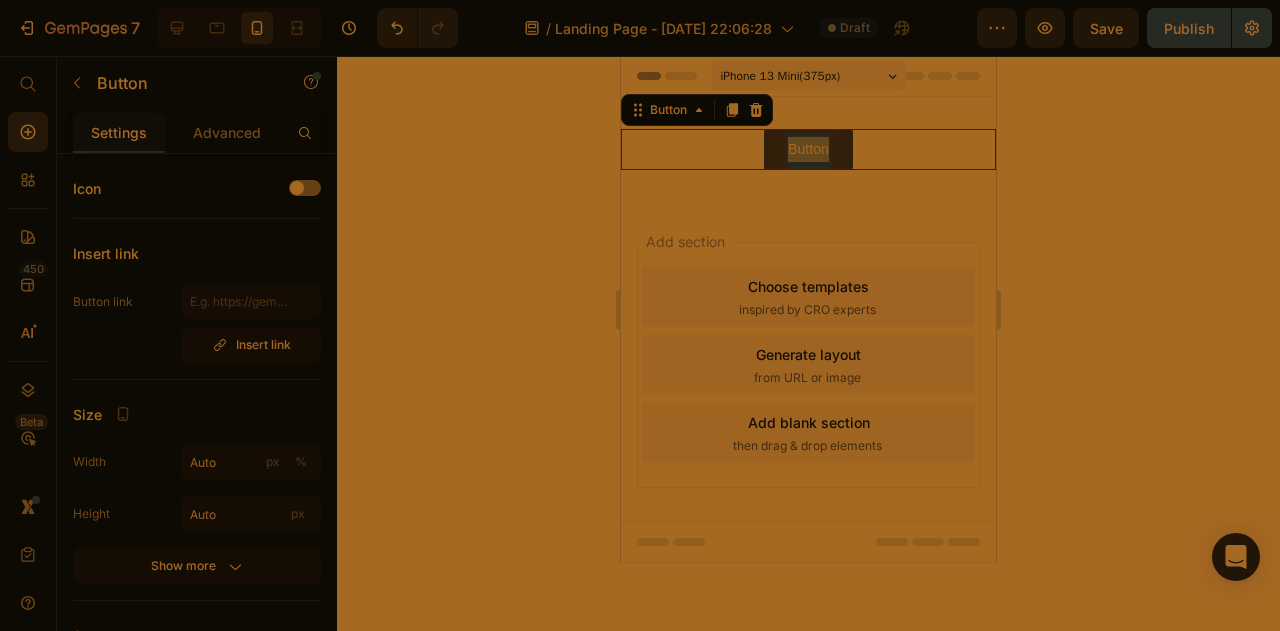 click on "Button" at bounding box center (808, 149) 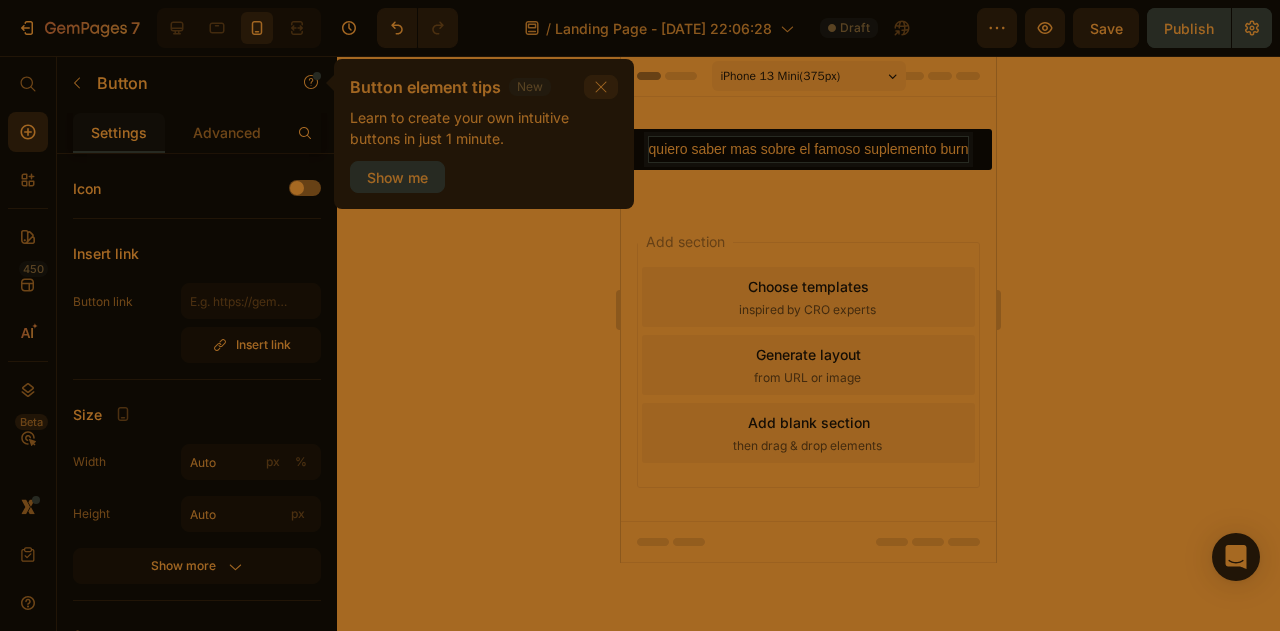 click 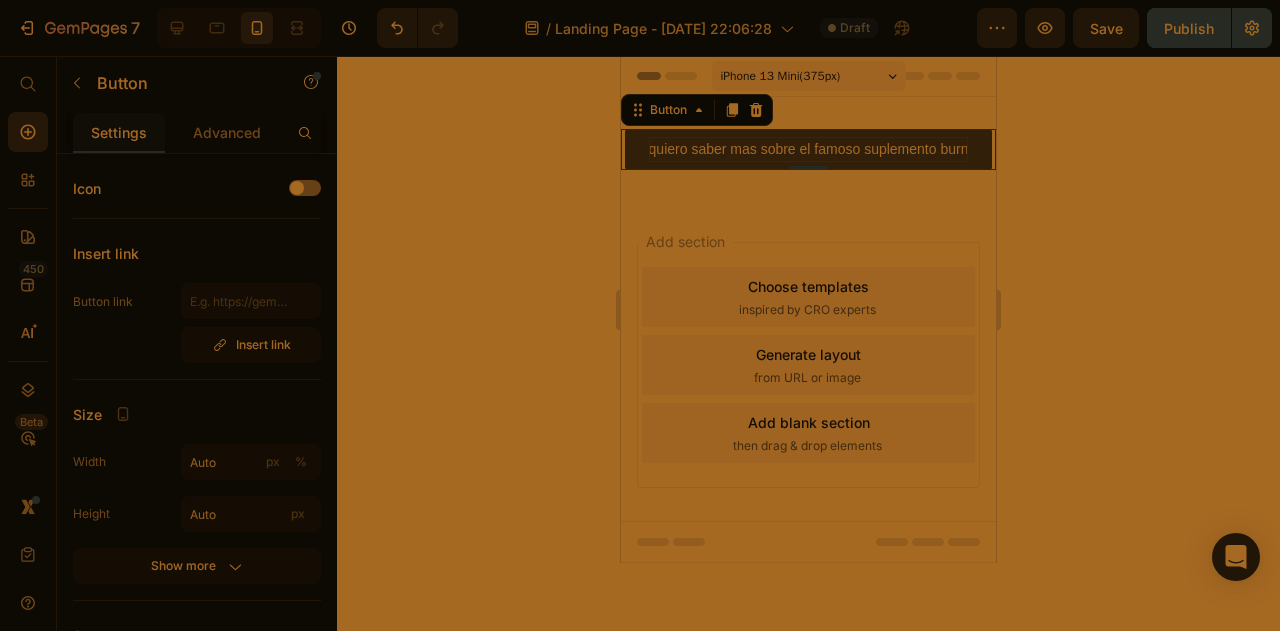 click on "quiero saber mas sobre el famoso suplemento burn" at bounding box center [809, 149] 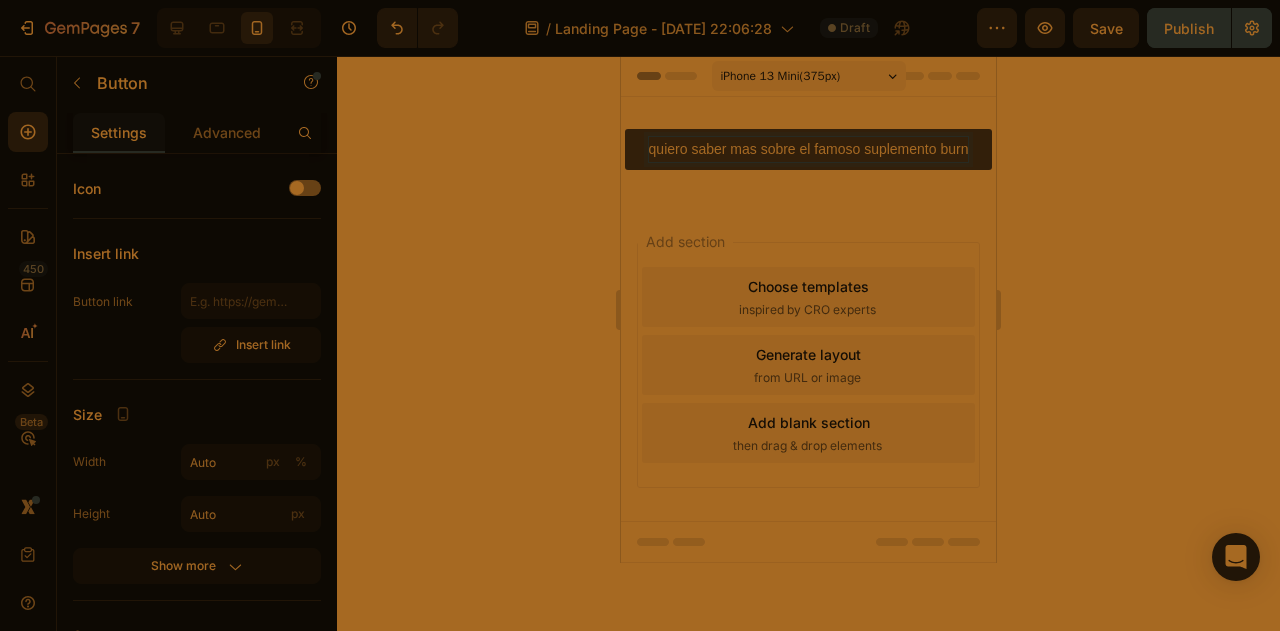 click on "quiero saber mas sobre el famoso suplemento burn" at bounding box center (809, 149) 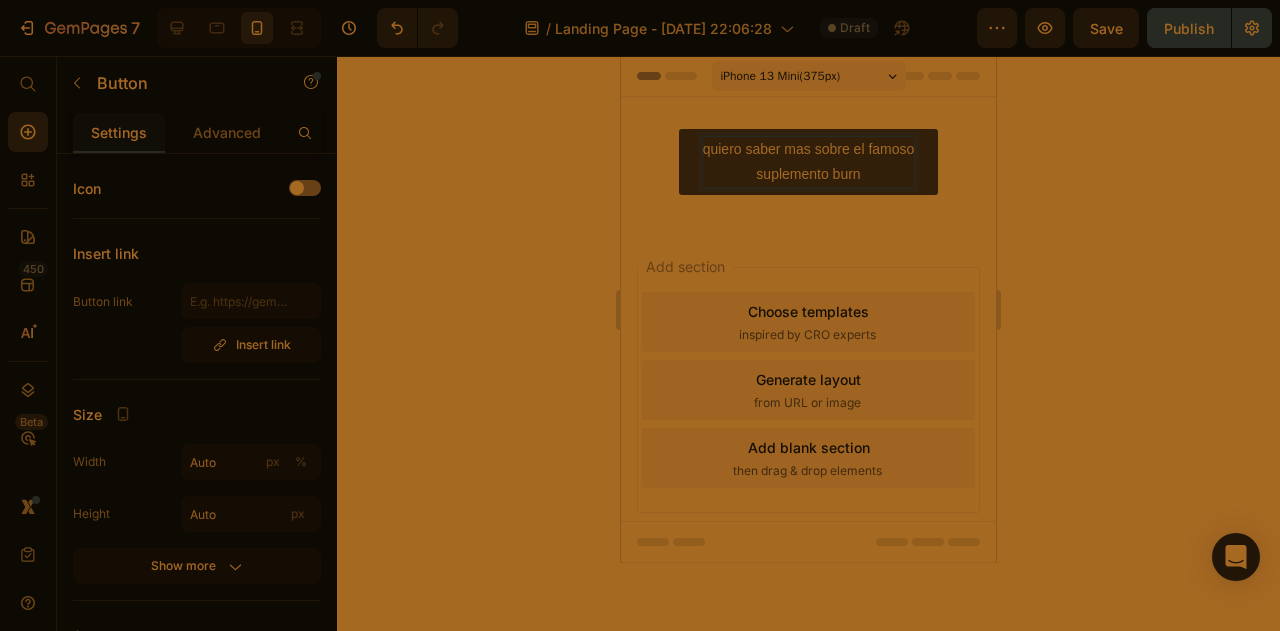 click on "quiero saber mas sobre el famoso  suplemento burn" at bounding box center (809, 162) 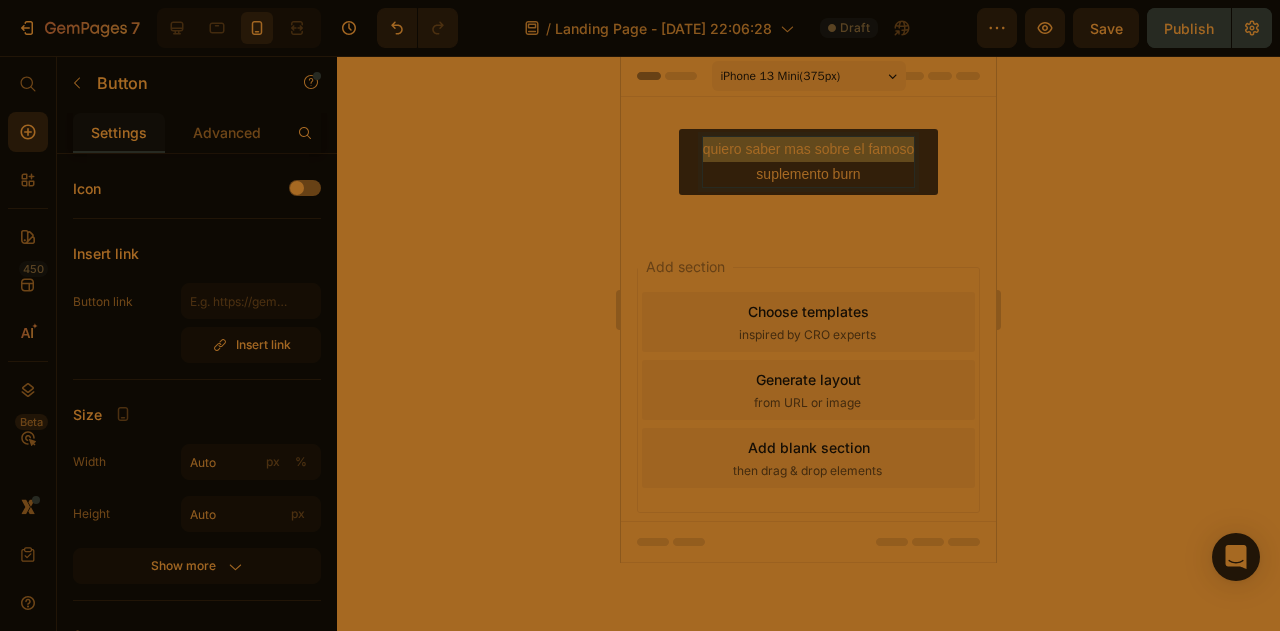 click on "quiero saber mas sobre el famoso  suplemento burn" at bounding box center (809, 162) 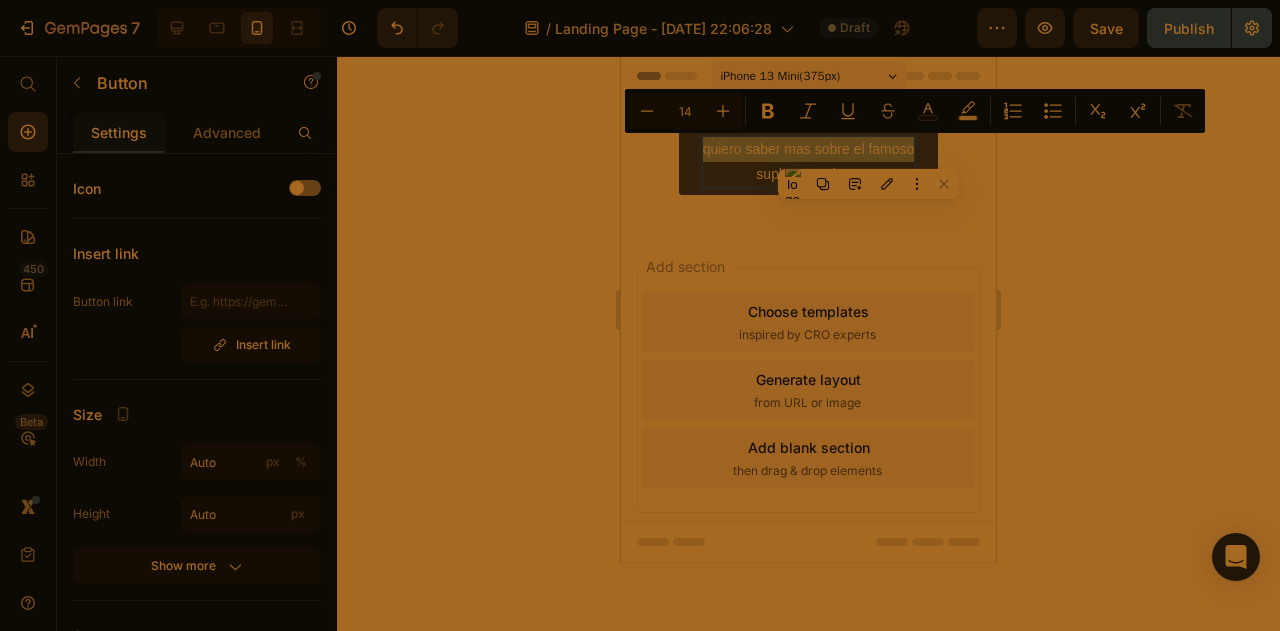 click on "quiero saber mas sobre el famoso  suplemento burn" at bounding box center [809, 162] 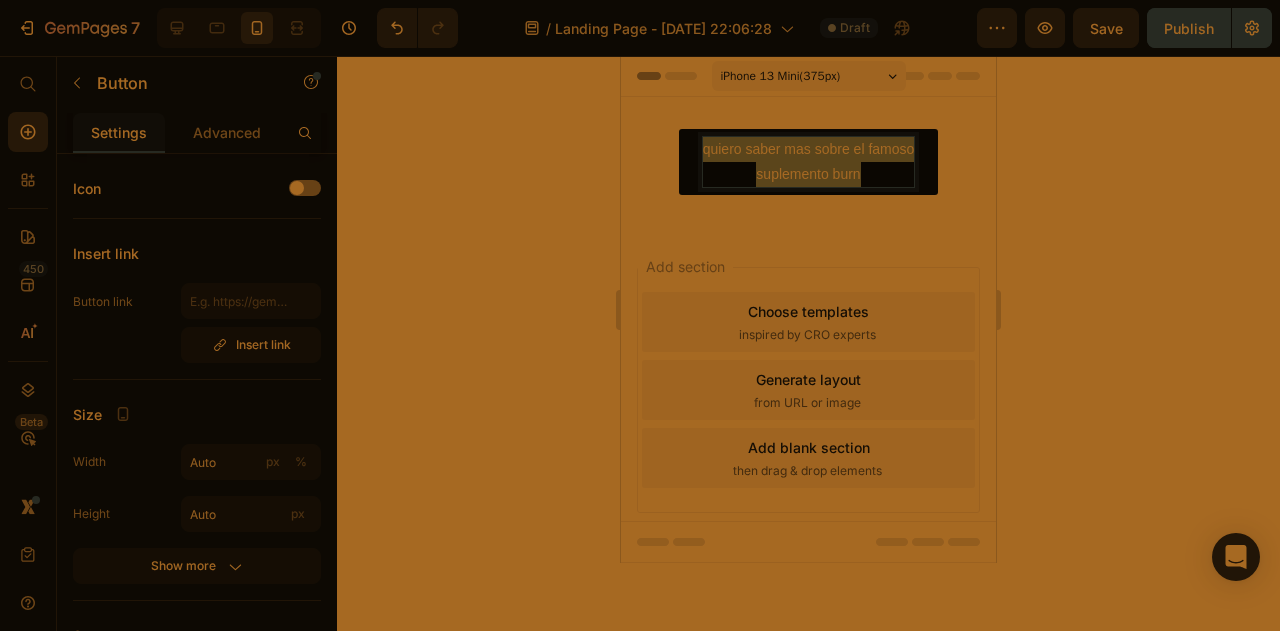 drag, startPoint x: 877, startPoint y: 178, endPoint x: 661, endPoint y: 146, distance: 218.3575 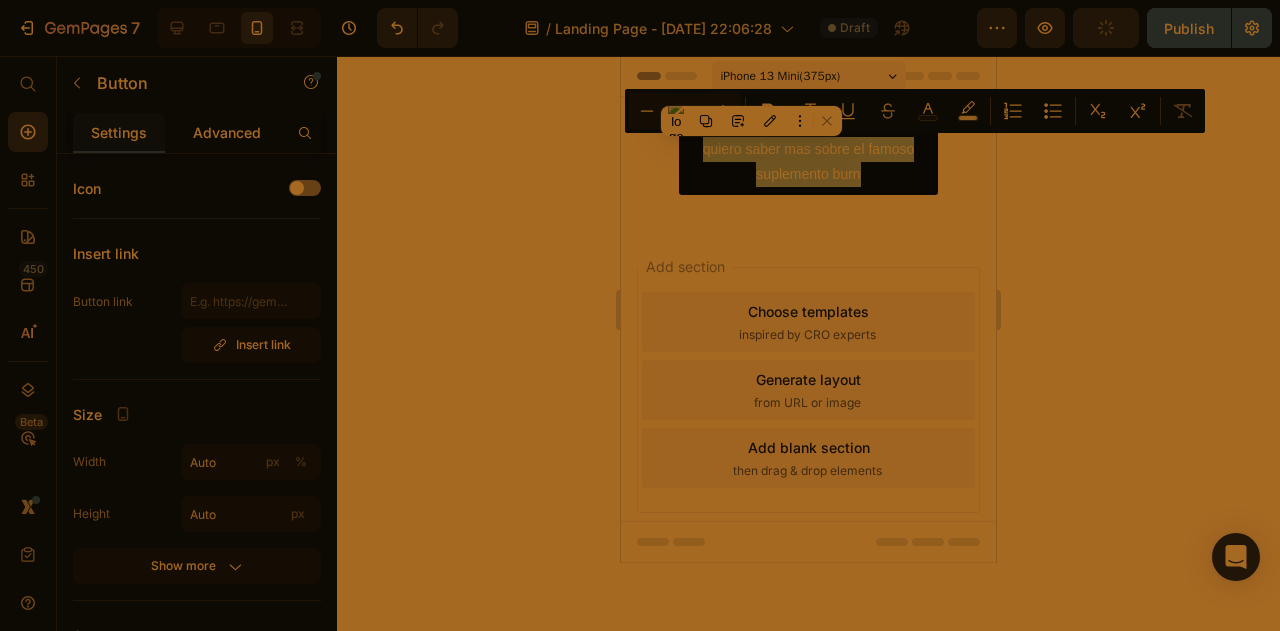 click on "Advanced" 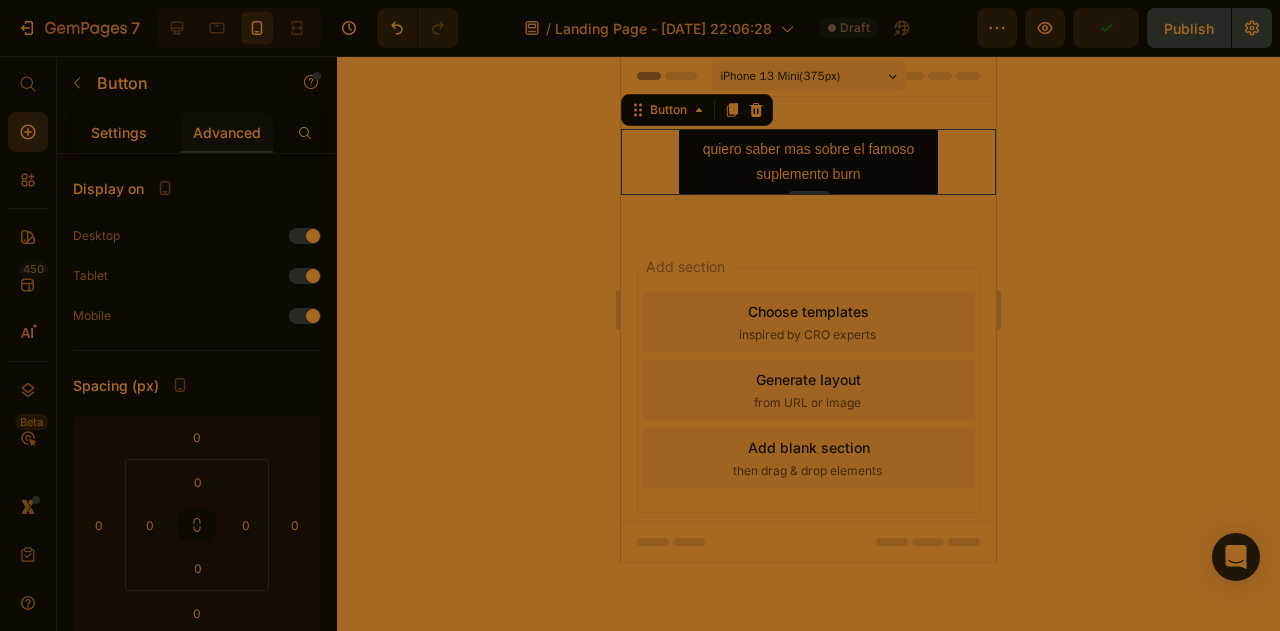 click on "Settings" at bounding box center [119, 132] 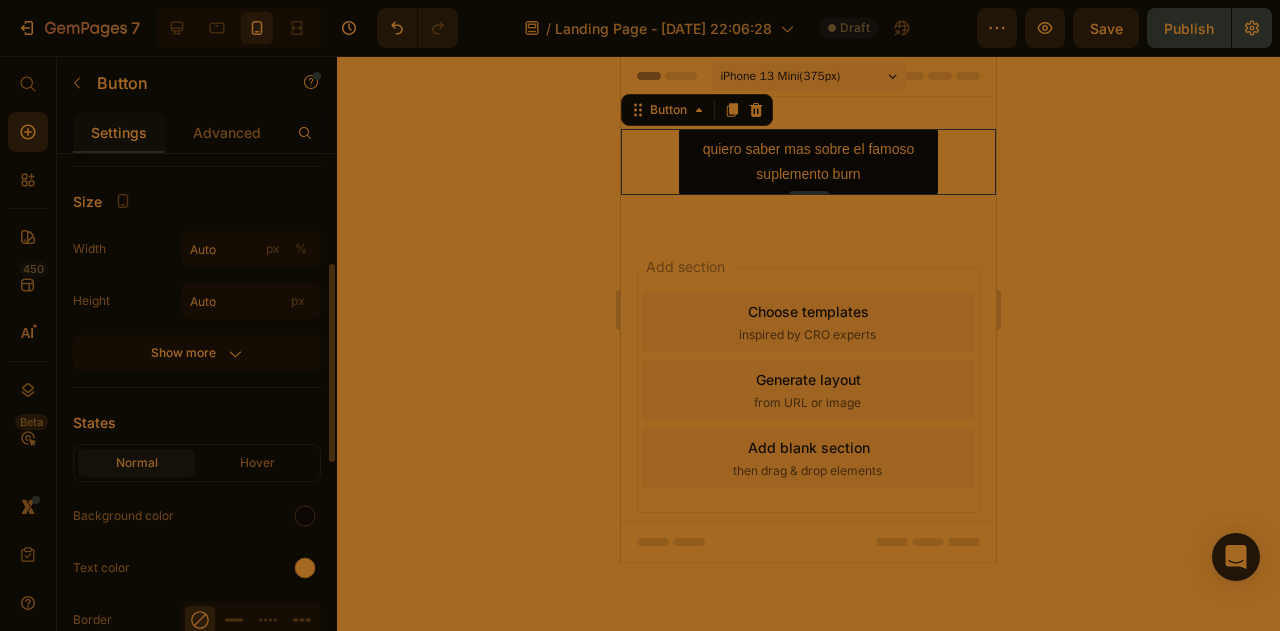 scroll, scrollTop: 244, scrollLeft: 0, axis: vertical 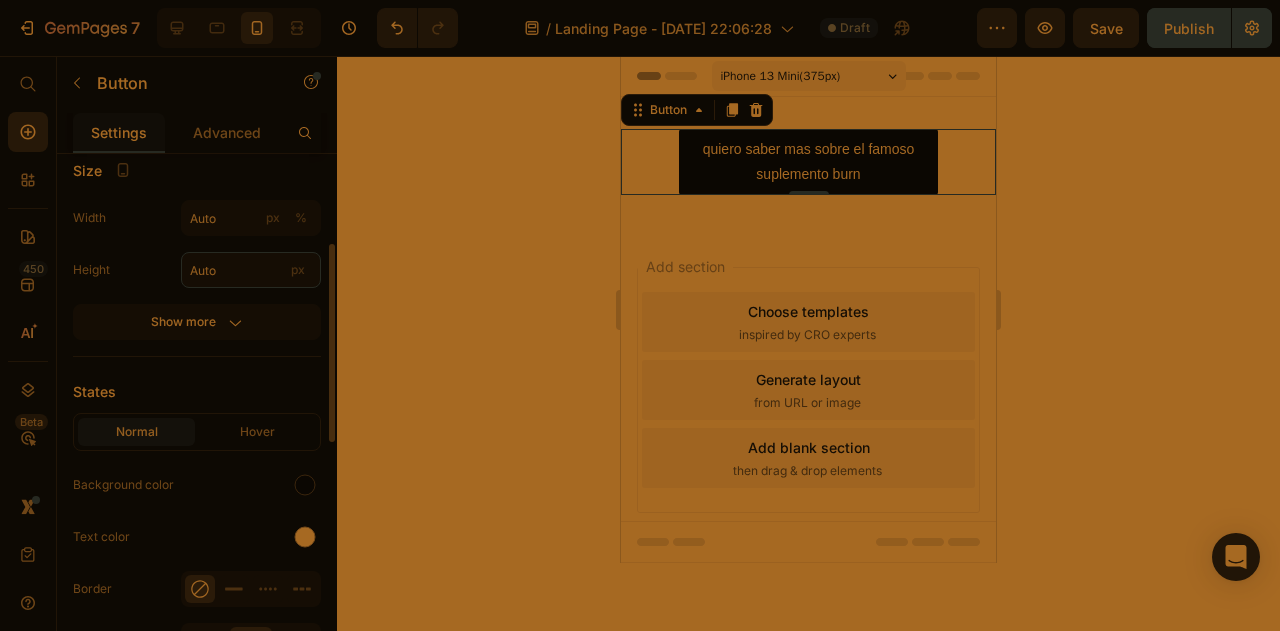 click on "Auto" at bounding box center [251, 270] 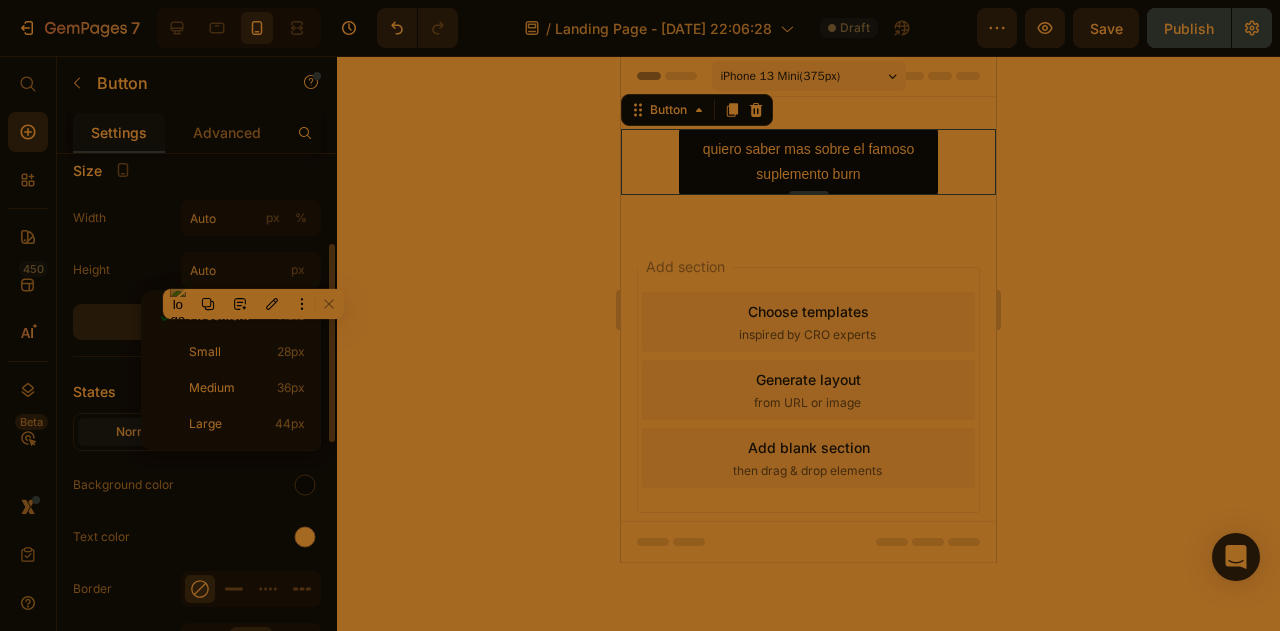 click on "Show more" 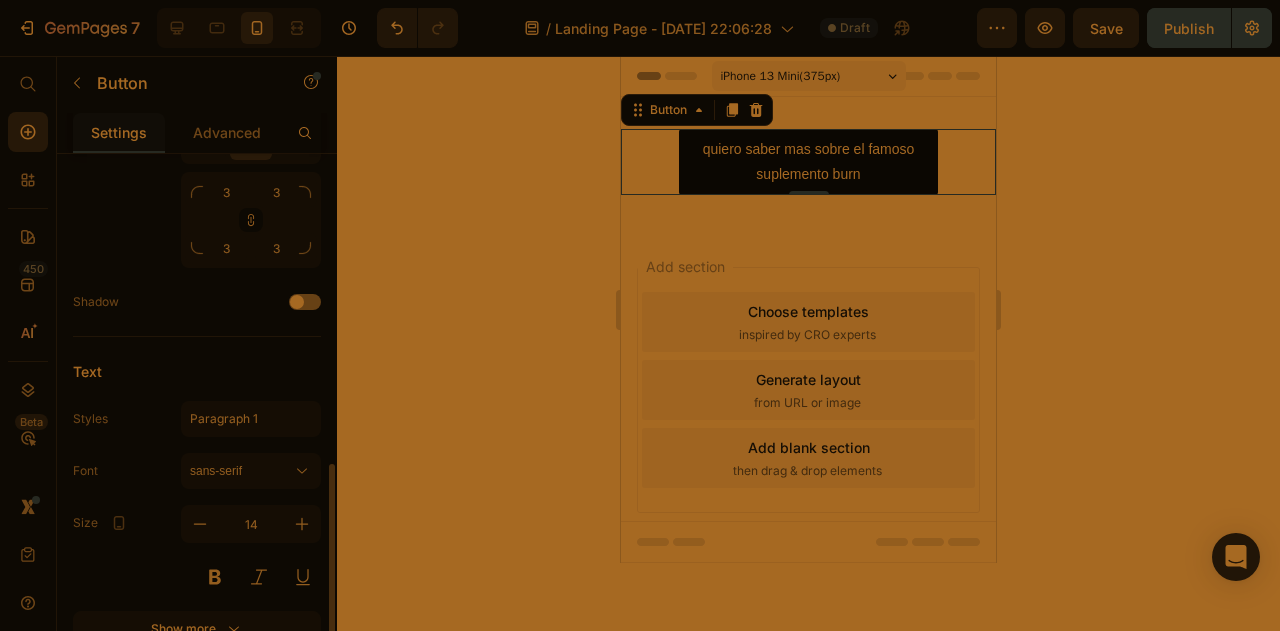 scroll, scrollTop: 1107, scrollLeft: 0, axis: vertical 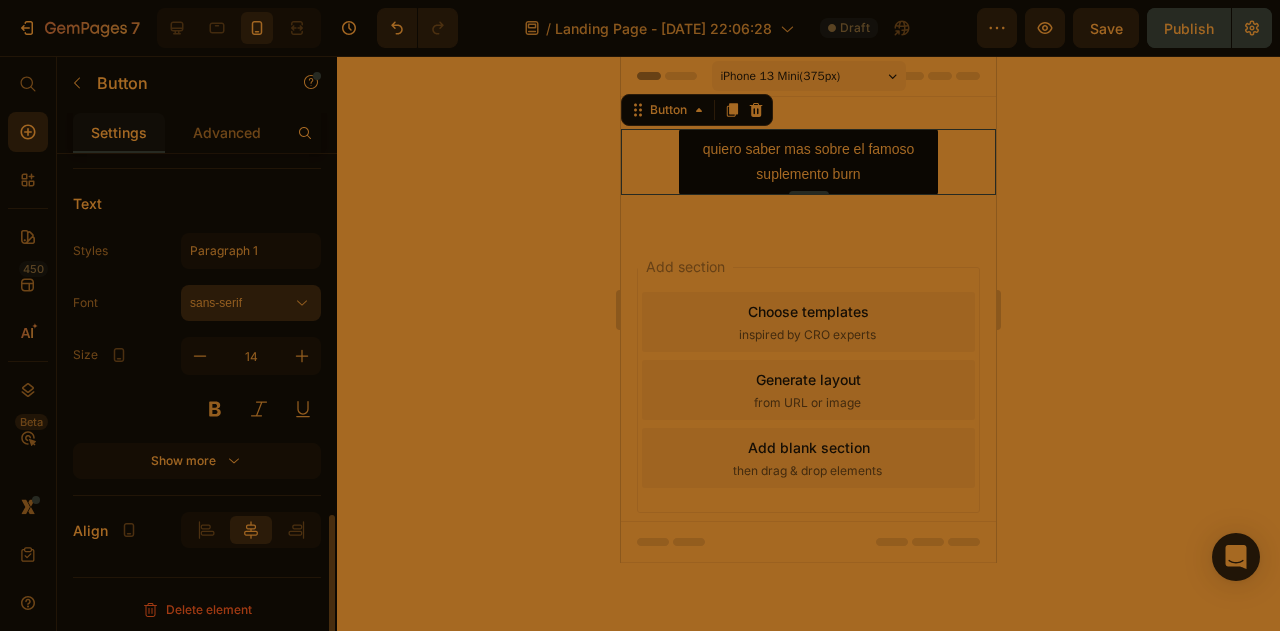 click on "sans-serif" at bounding box center (241, 303) 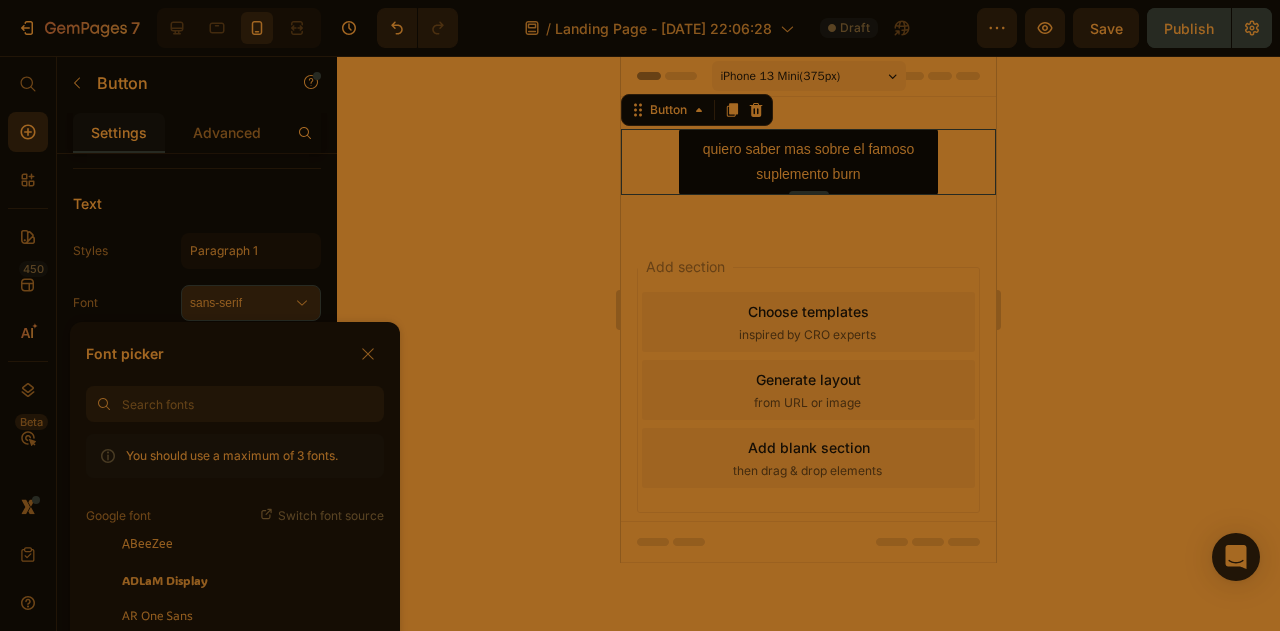click on "sans-serif" at bounding box center (241, 303) 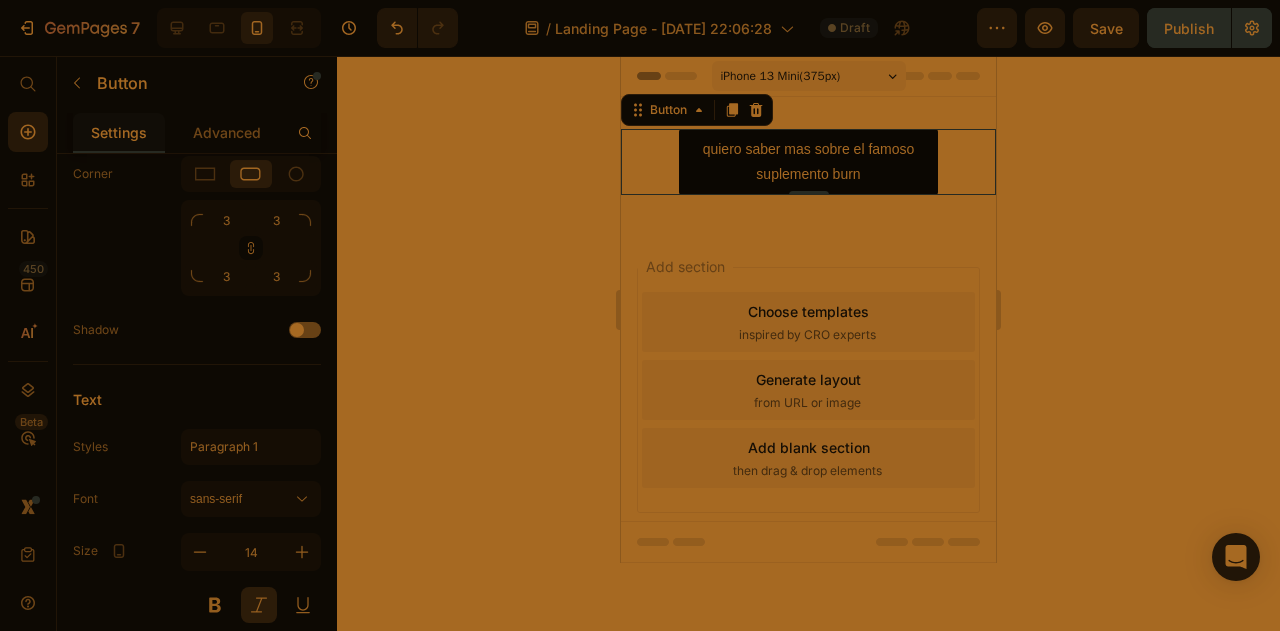scroll, scrollTop: 1107, scrollLeft: 0, axis: vertical 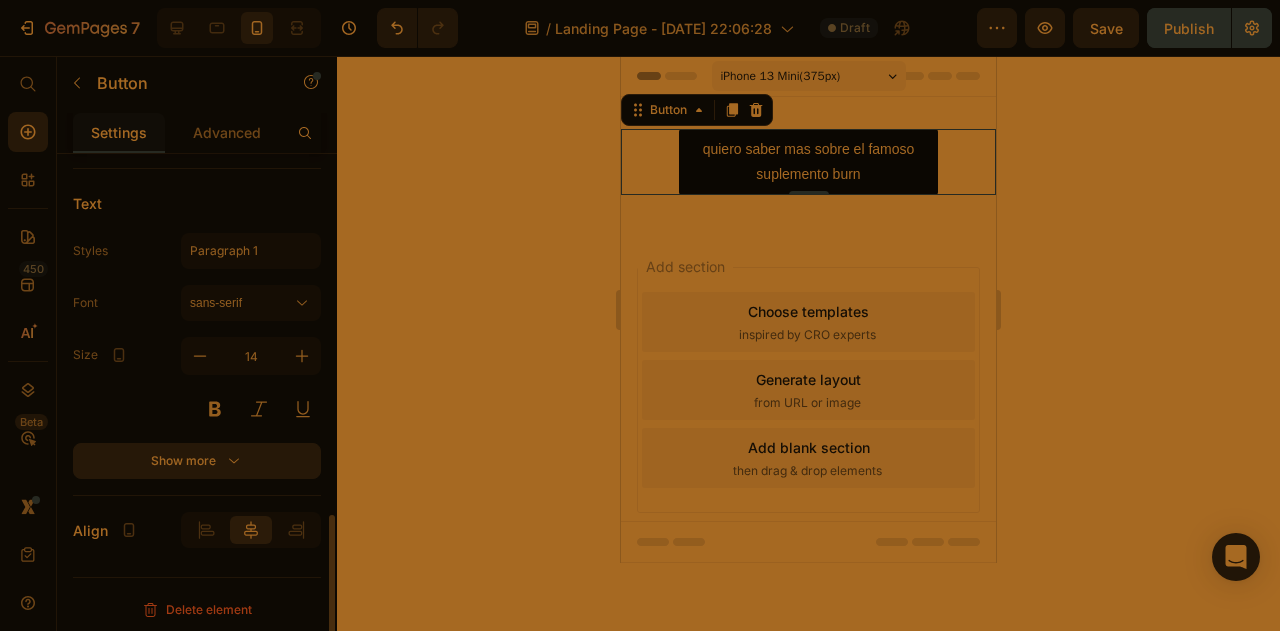 click 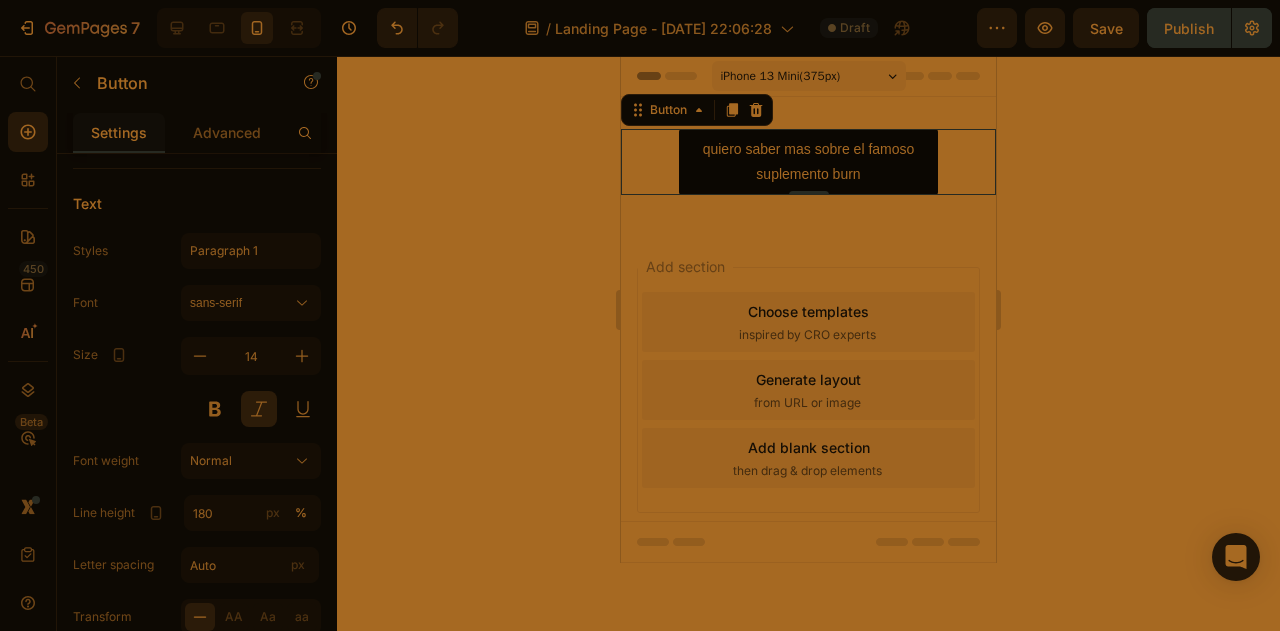 scroll, scrollTop: 1315, scrollLeft: 0, axis: vertical 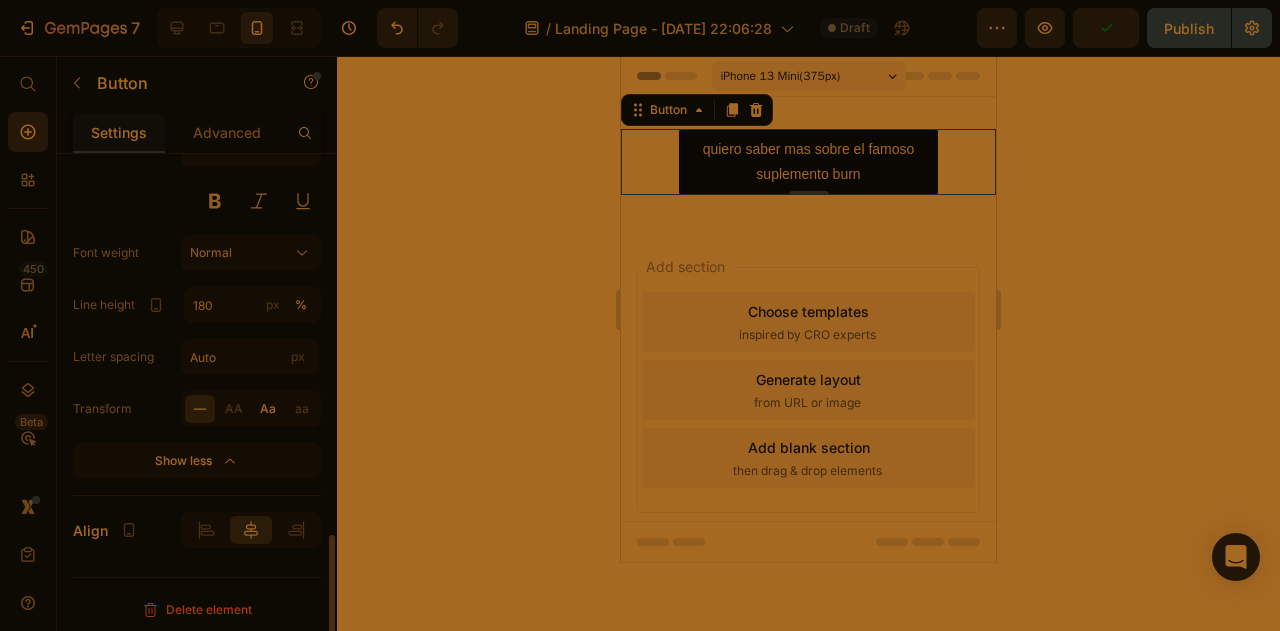 click on "Aa" 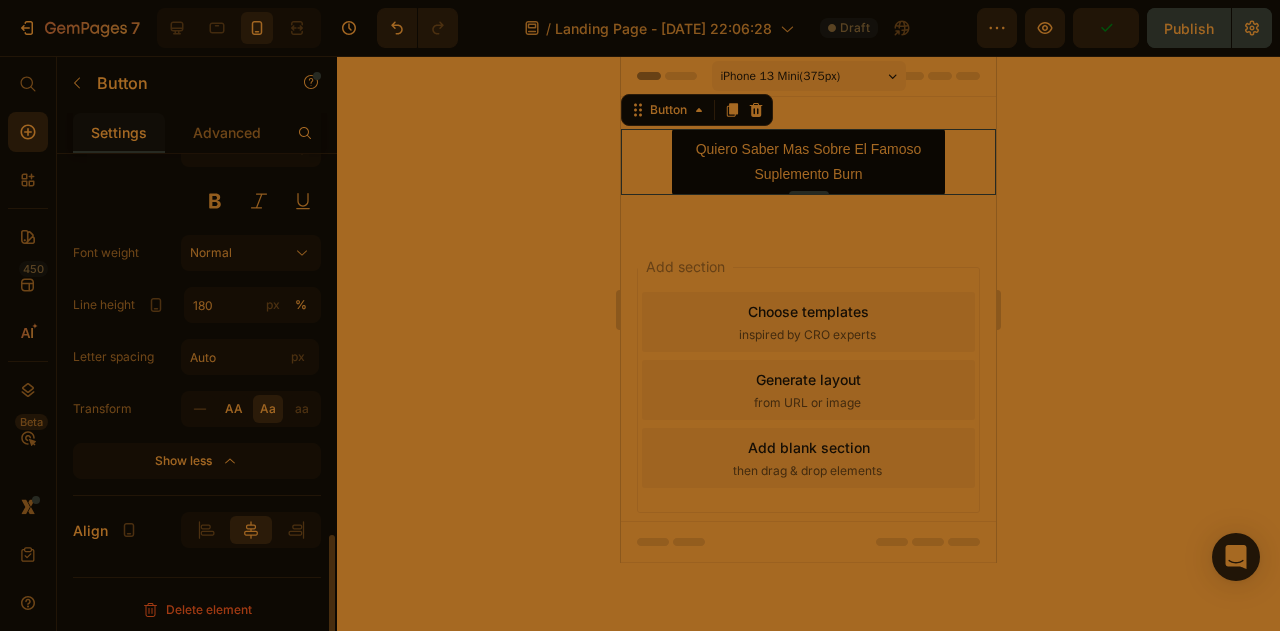 click on "AA" 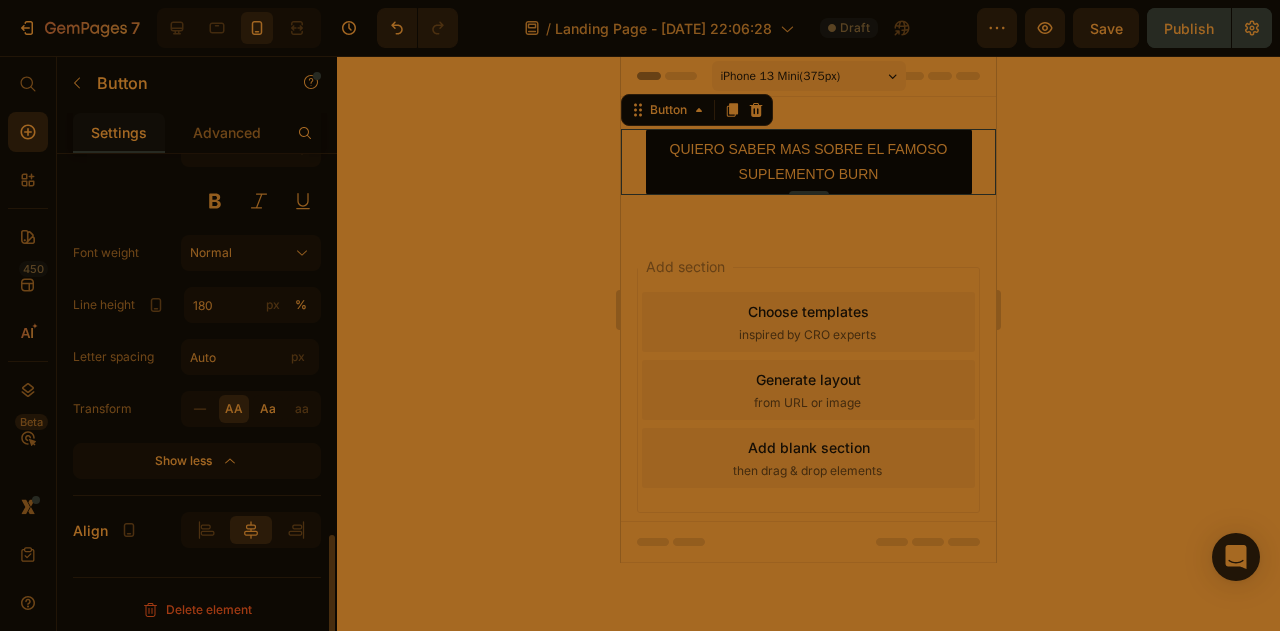 click on "Aa" 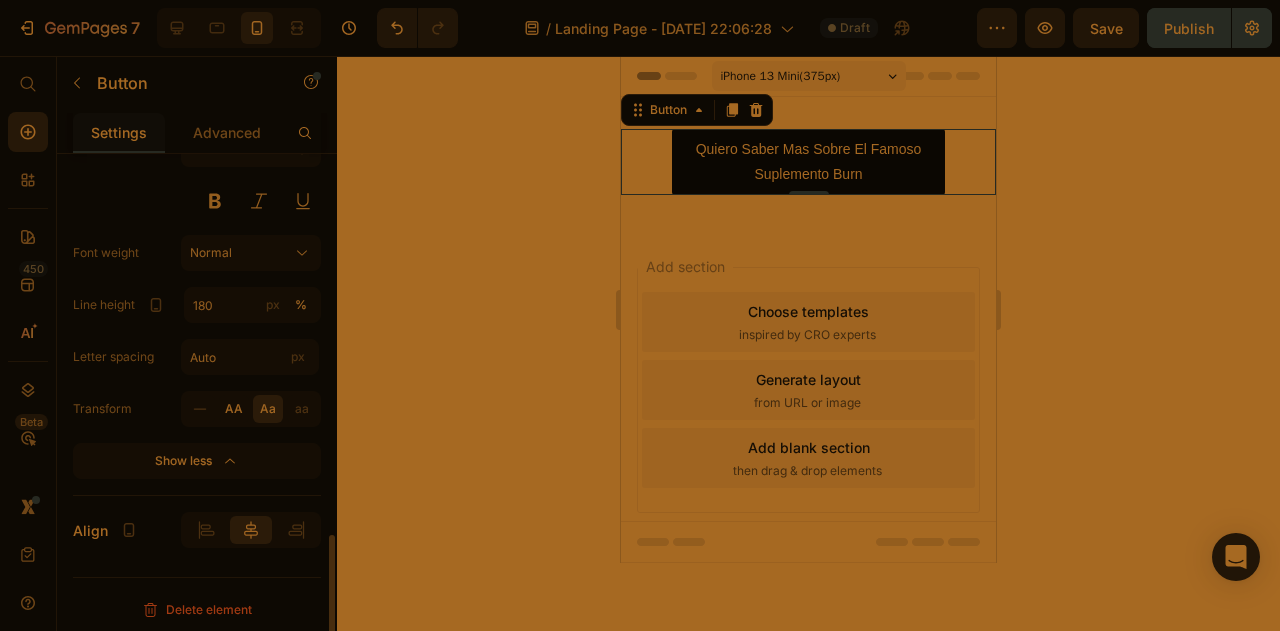 click on "AA" 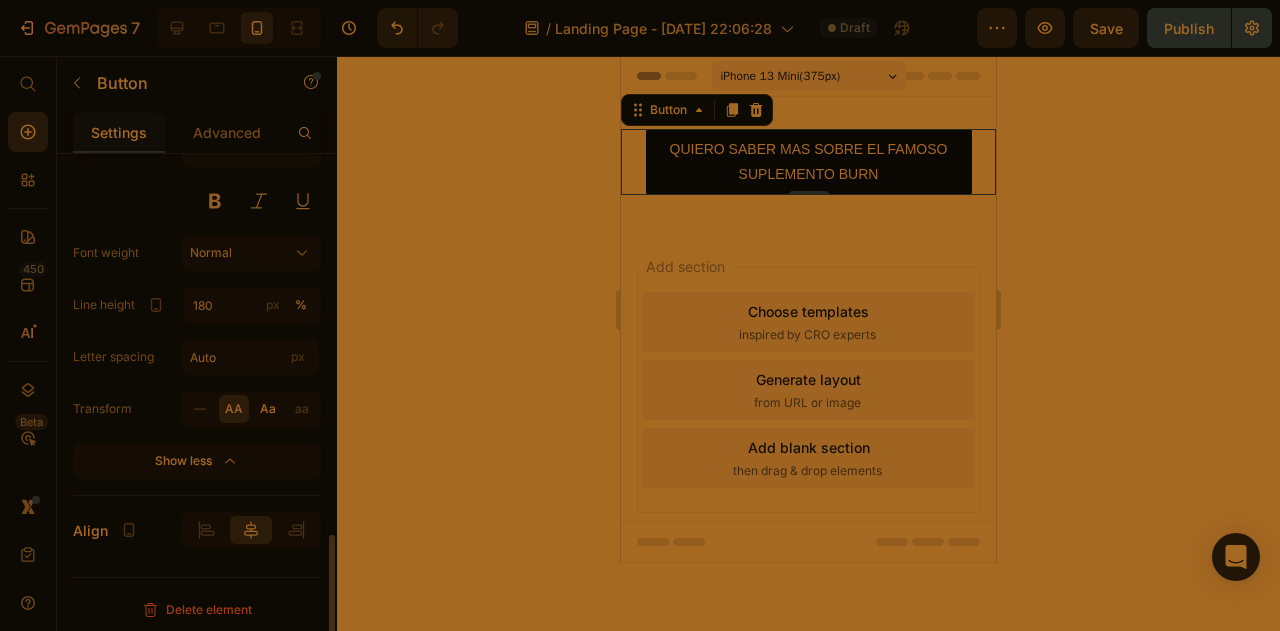 click on "Aa" 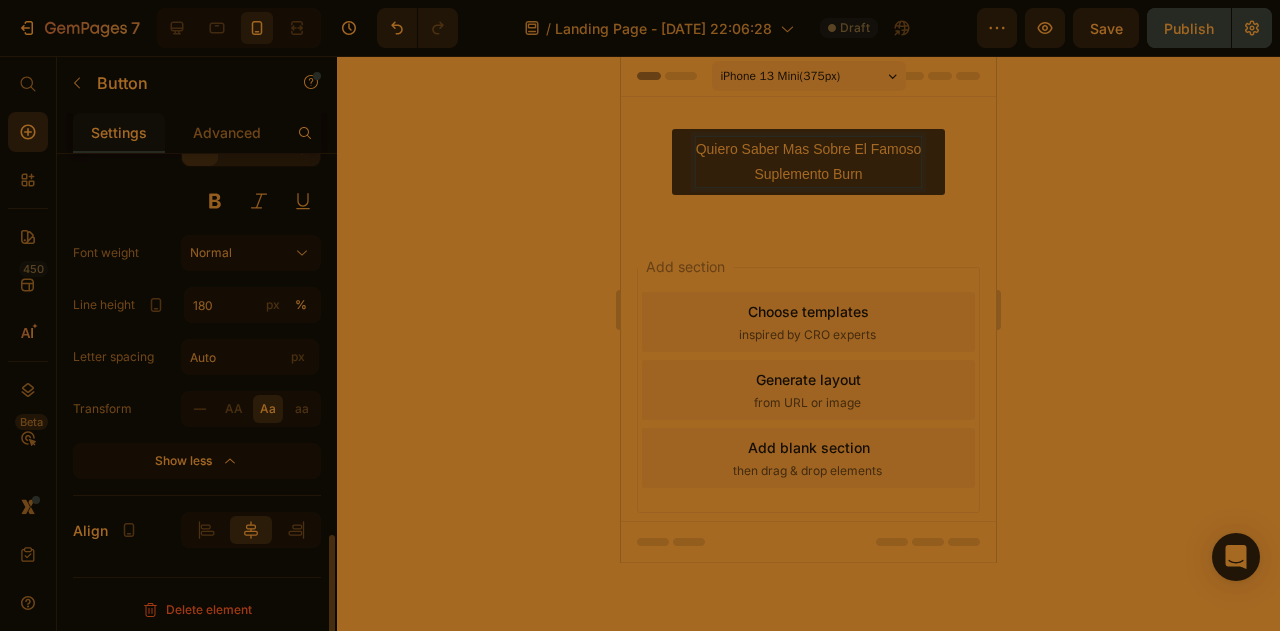 click at bounding box center [200, 148] 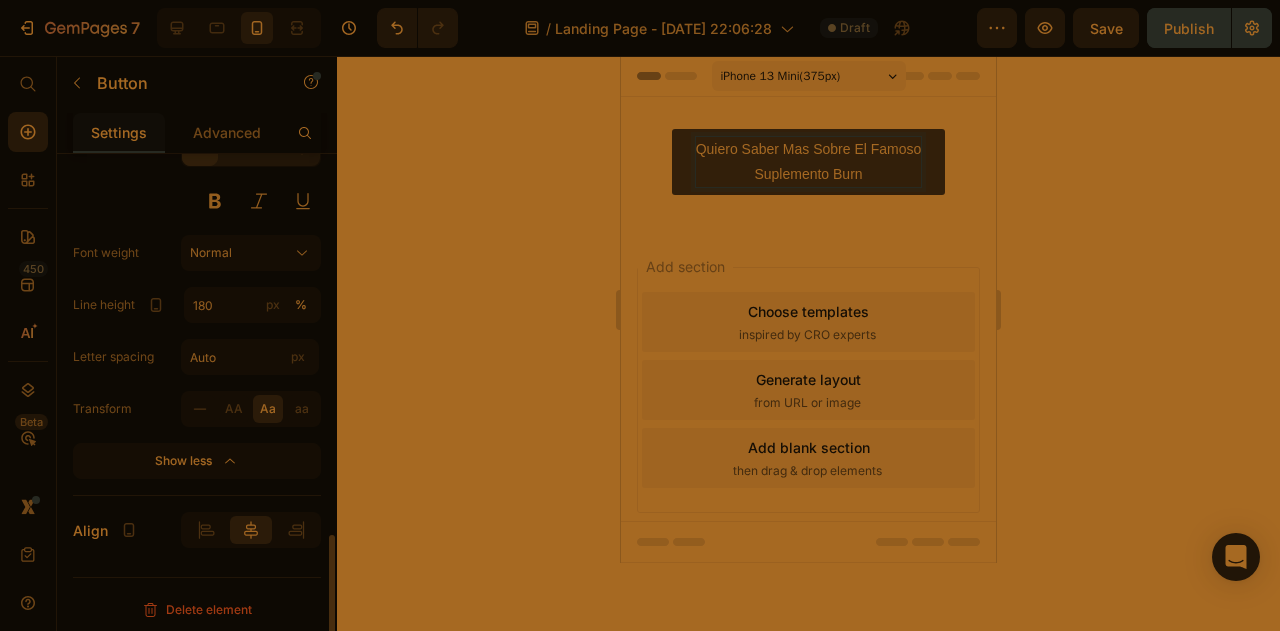 type on "13" 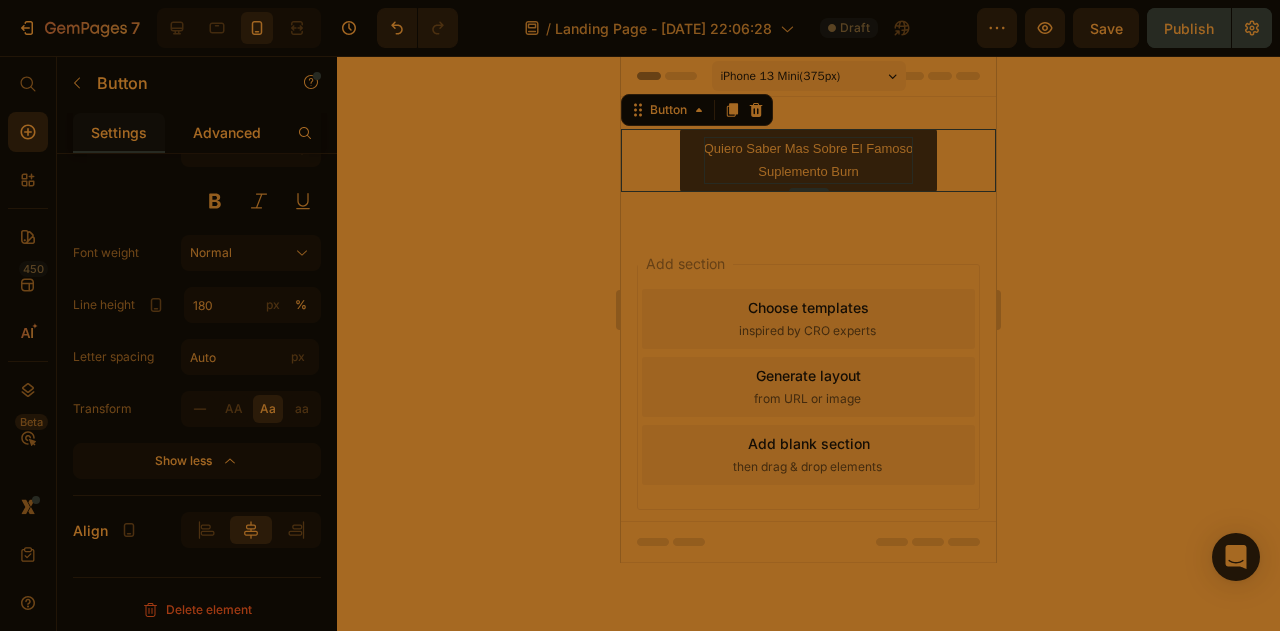 click on "Advanced" at bounding box center [227, 132] 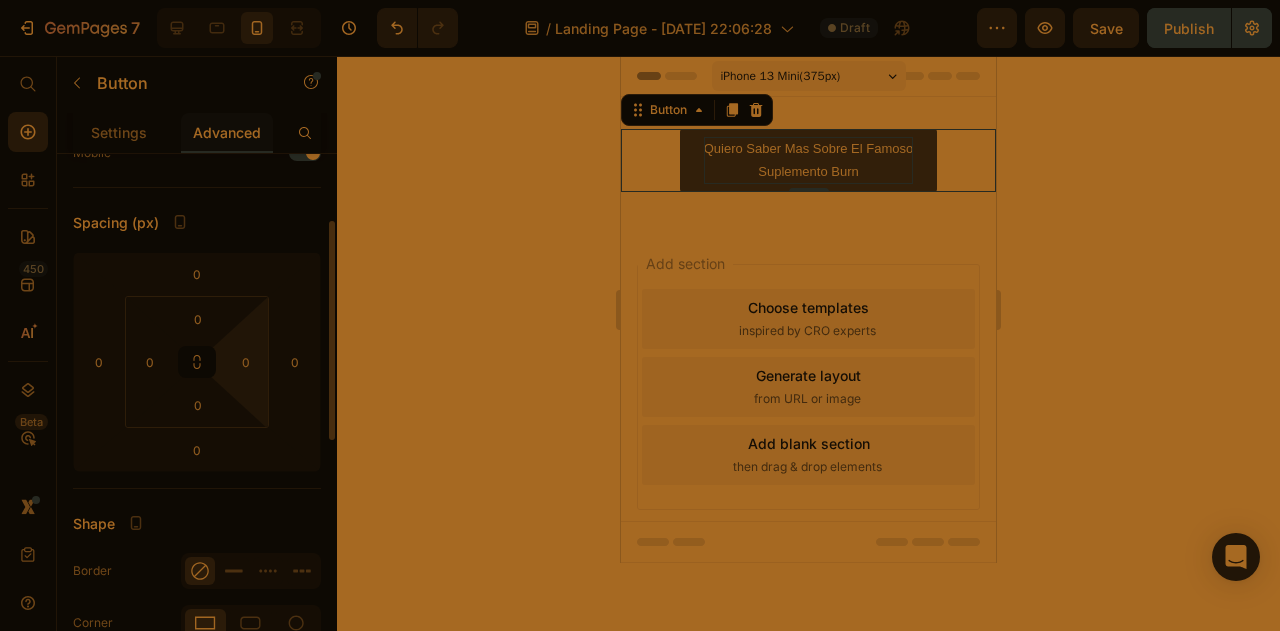 scroll, scrollTop: 0, scrollLeft: 0, axis: both 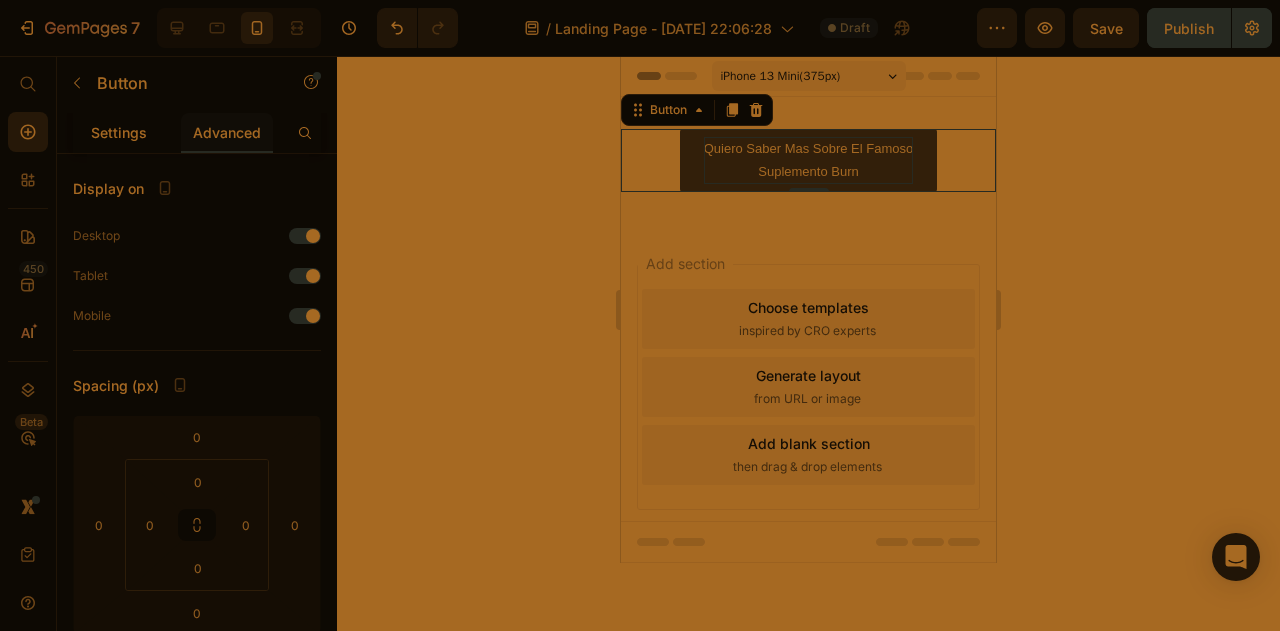 click on "Settings" at bounding box center [119, 132] 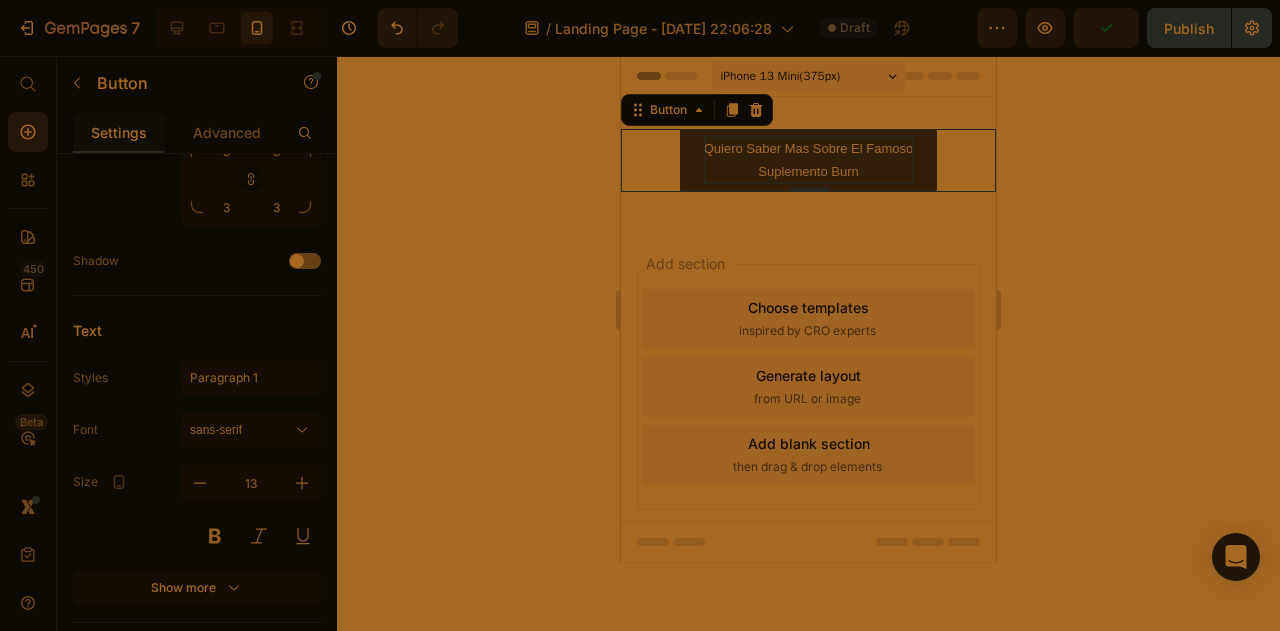 scroll, scrollTop: 1107, scrollLeft: 0, axis: vertical 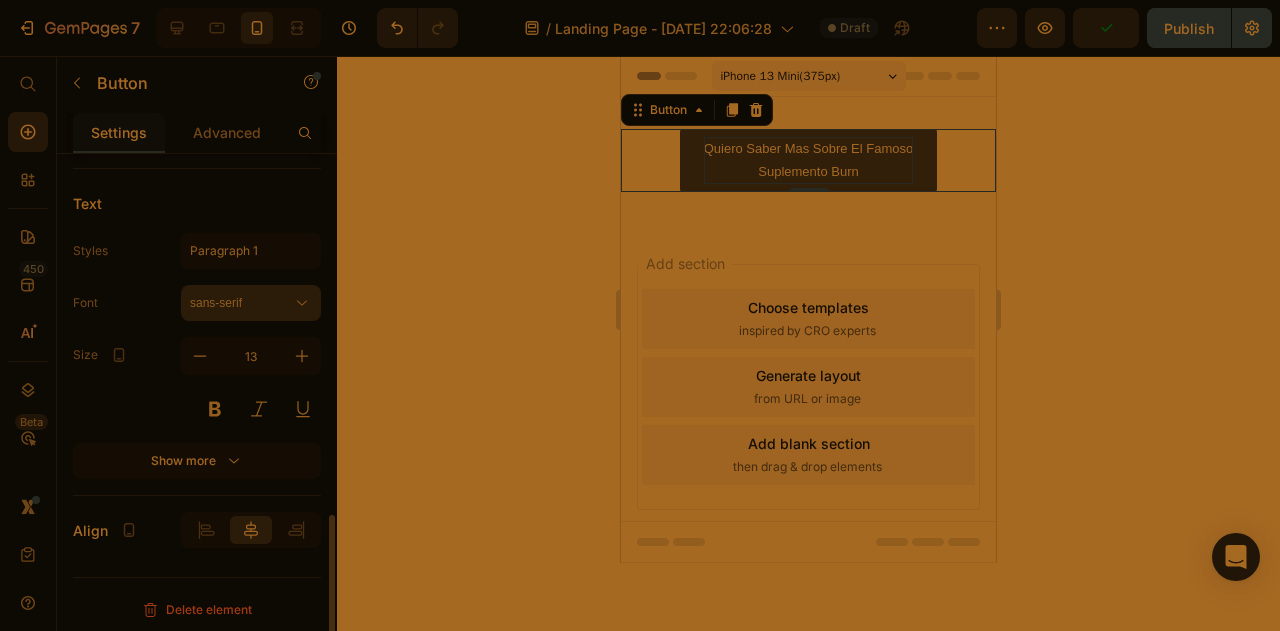 click on "sans-serif" at bounding box center (251, 303) 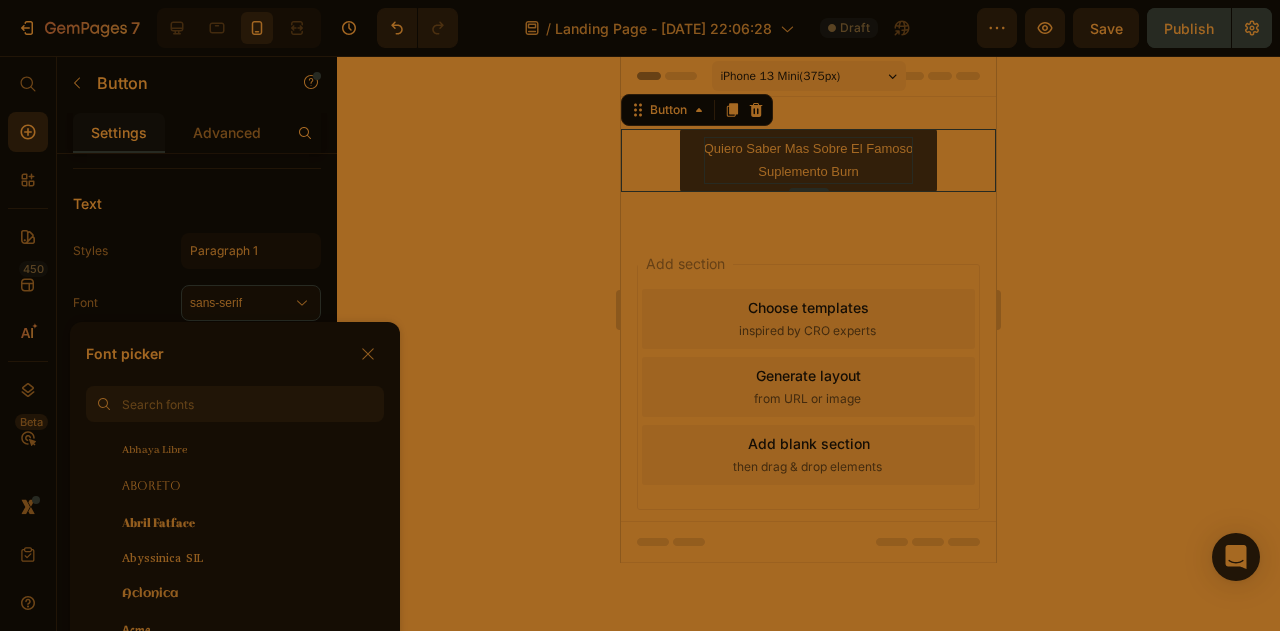 scroll, scrollTop: 0, scrollLeft: 0, axis: both 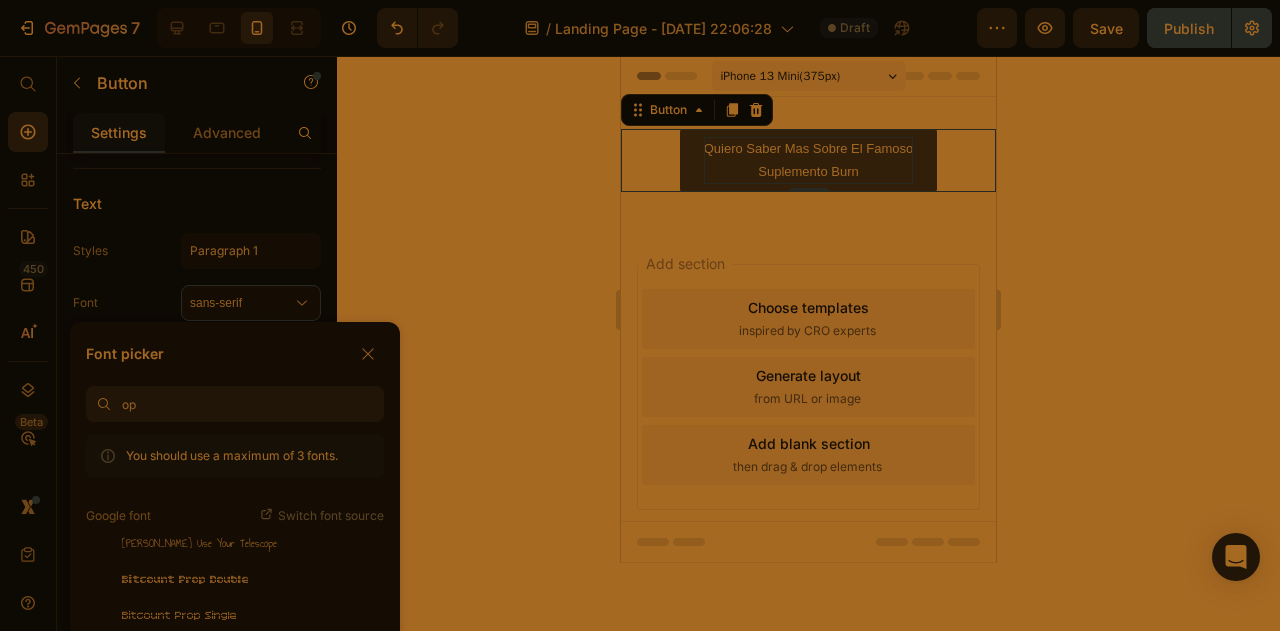 type on "o" 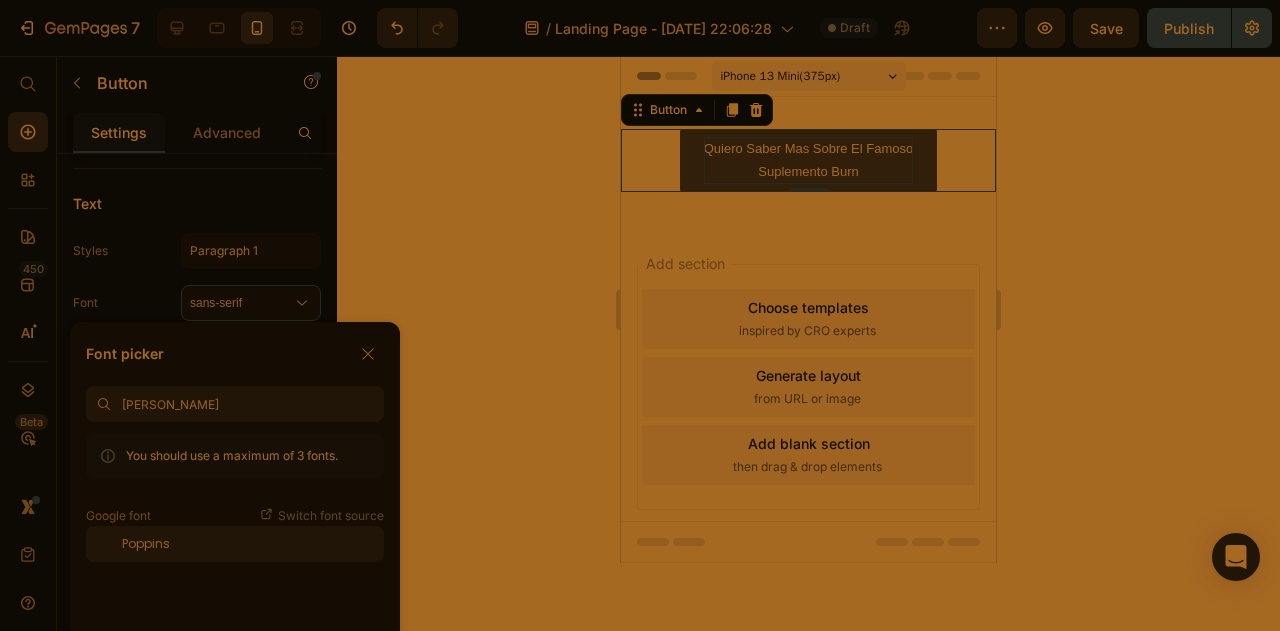 type on "[PERSON_NAME]" 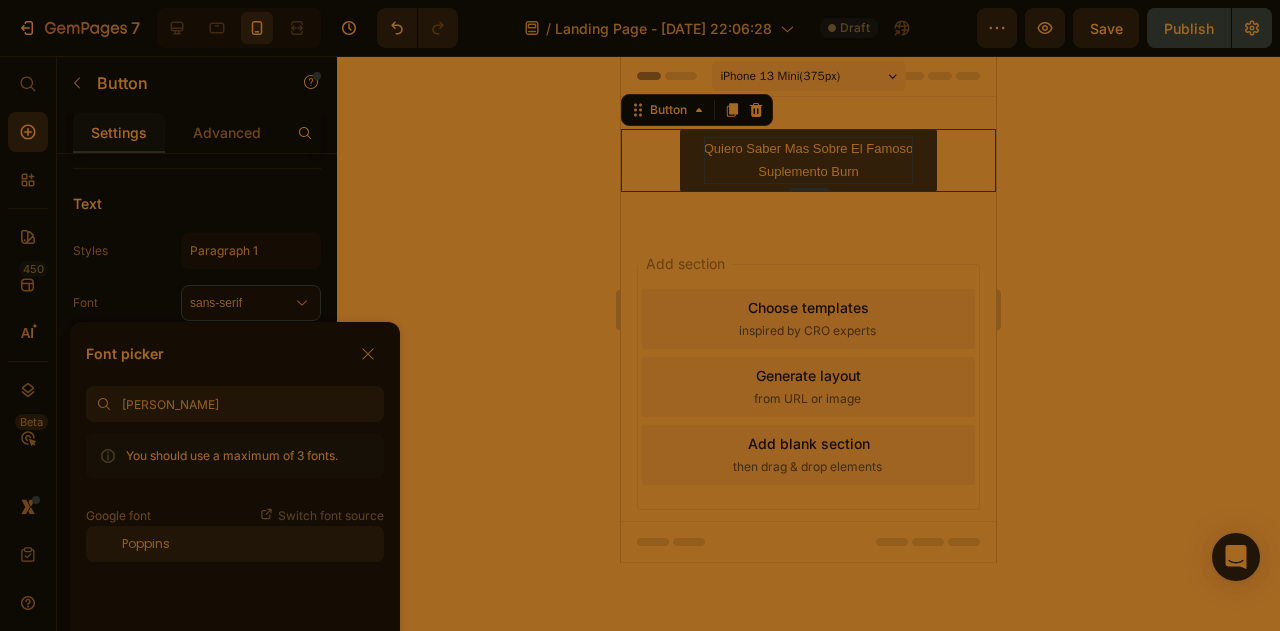 click on "Poppins" 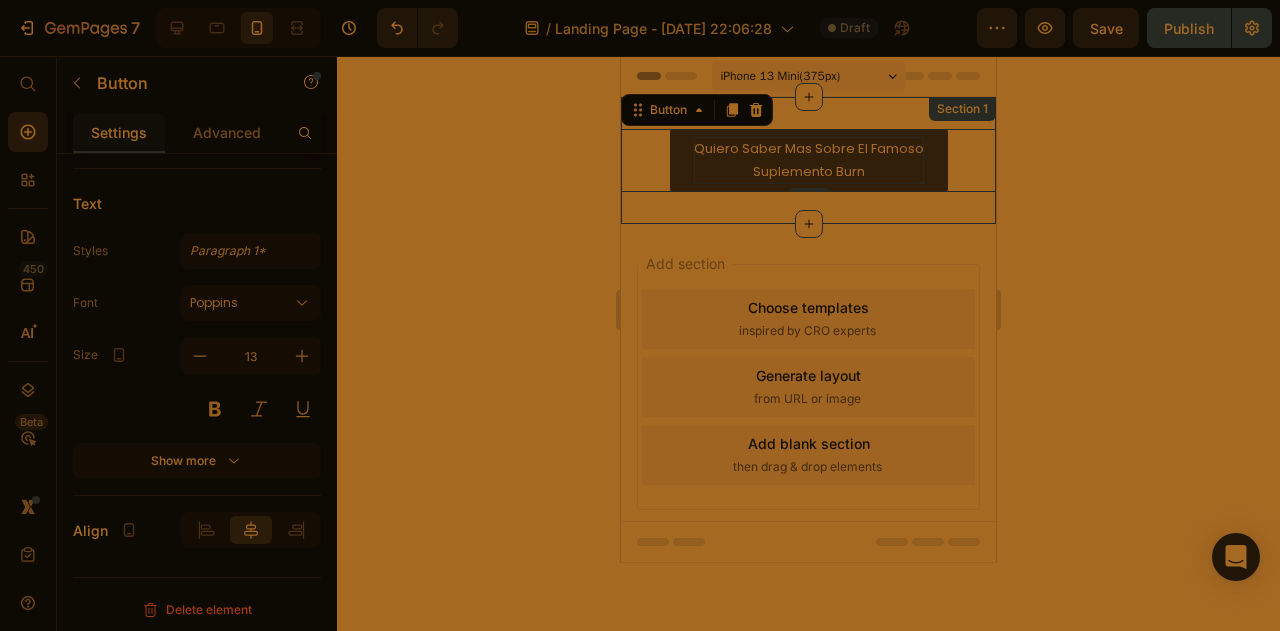 click on "quiero saber mas sobre el famoso  suplemento burn Button   0 Section 1" at bounding box center [808, 160] 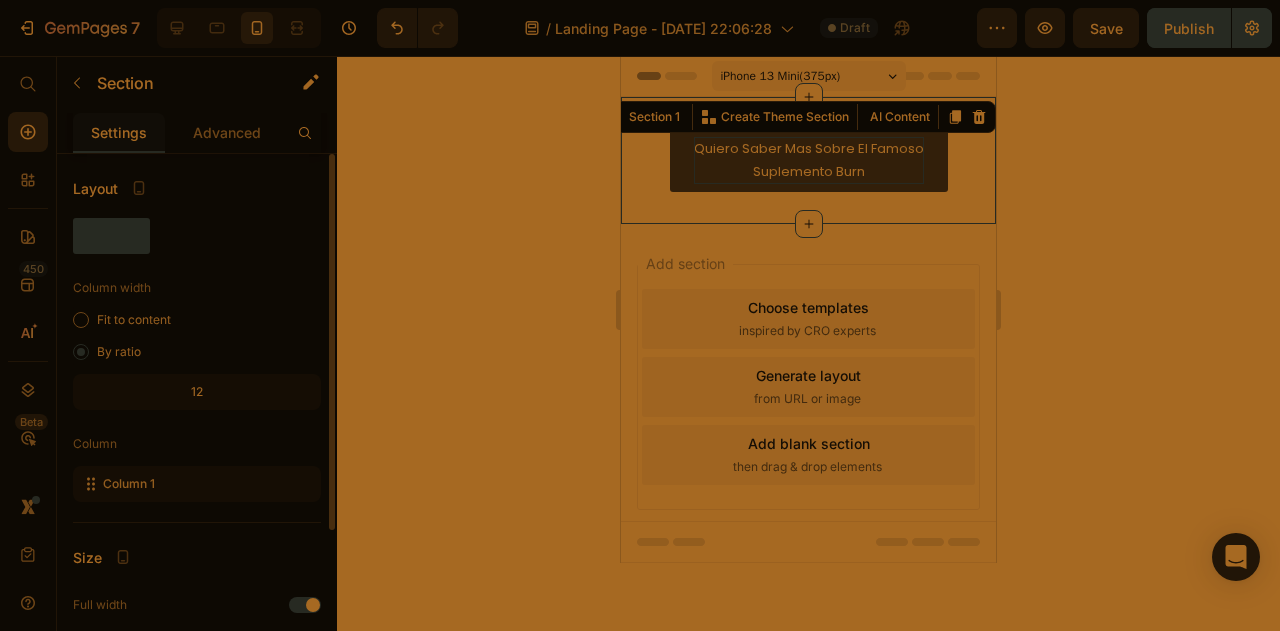 click 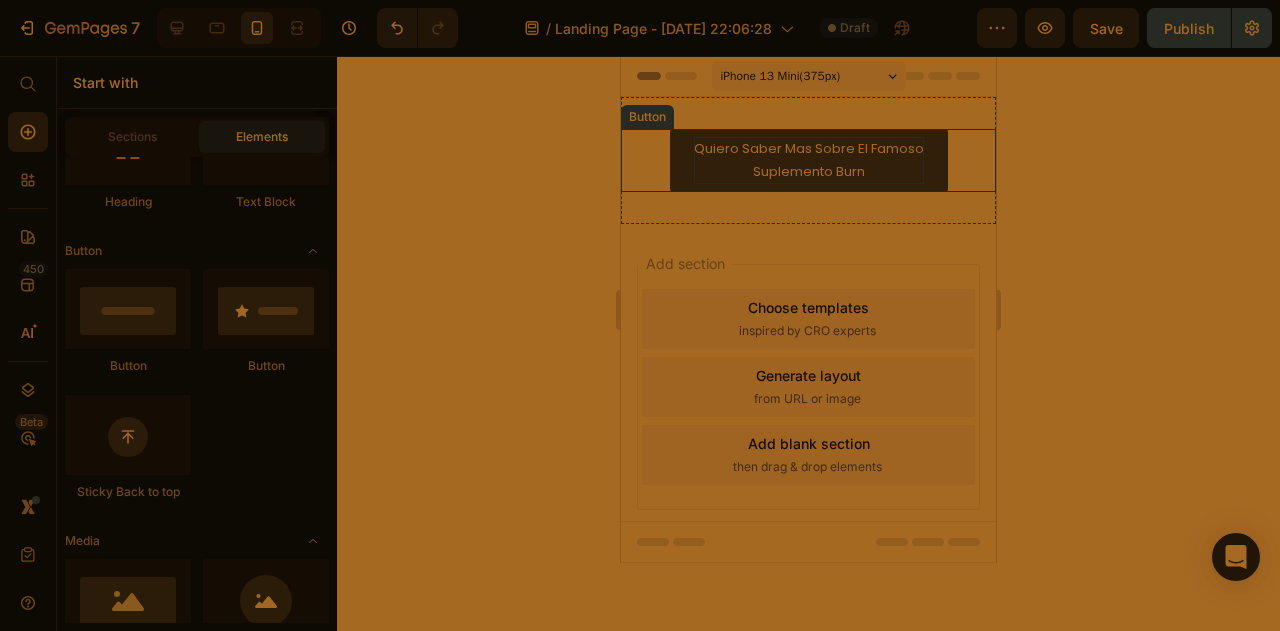 click on "quiero saber mas sobre el famoso  suplemento burn" at bounding box center (809, 160) 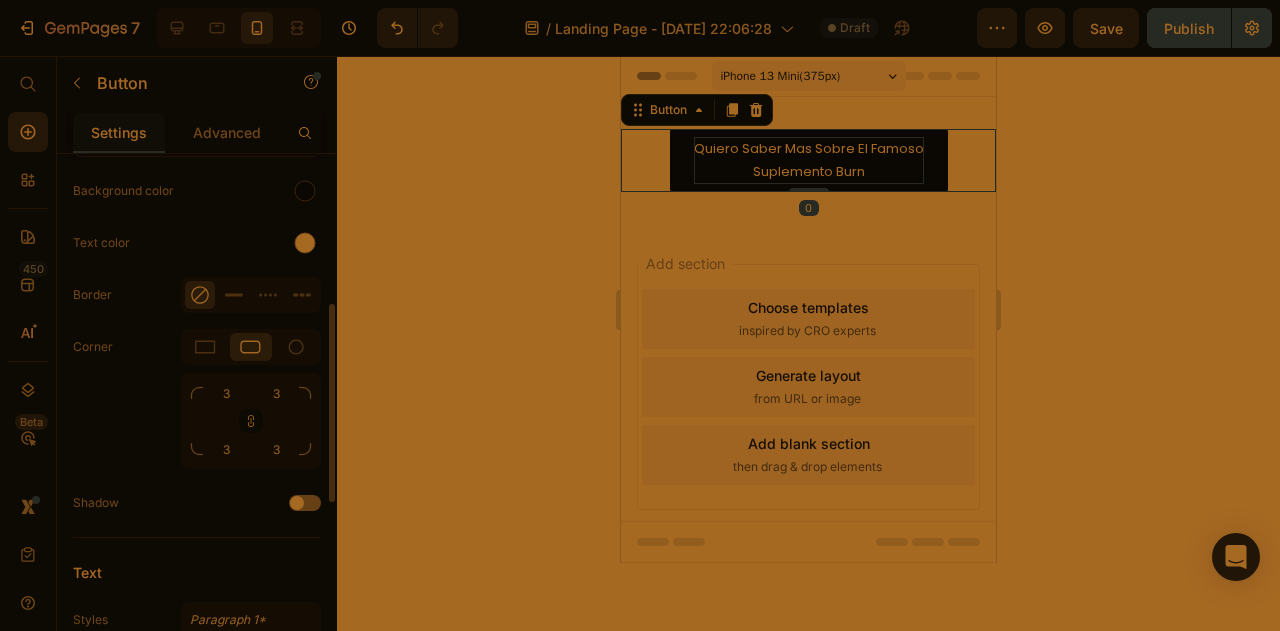scroll, scrollTop: 544, scrollLeft: 0, axis: vertical 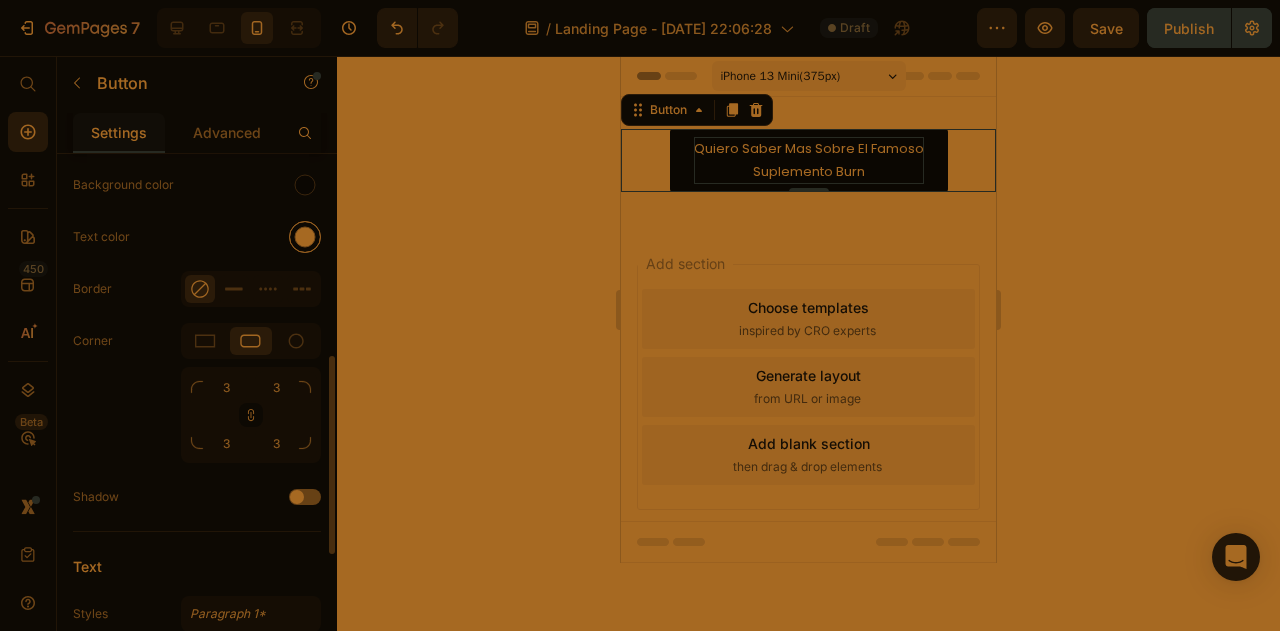 click at bounding box center [305, 237] 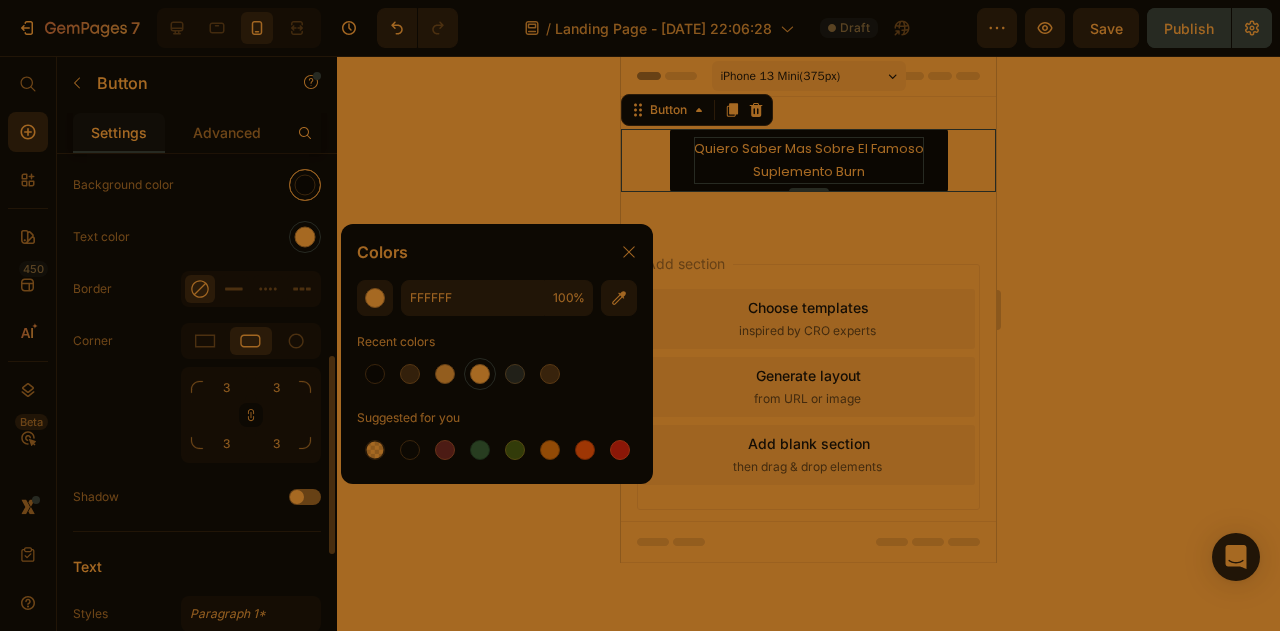 click at bounding box center [305, 185] 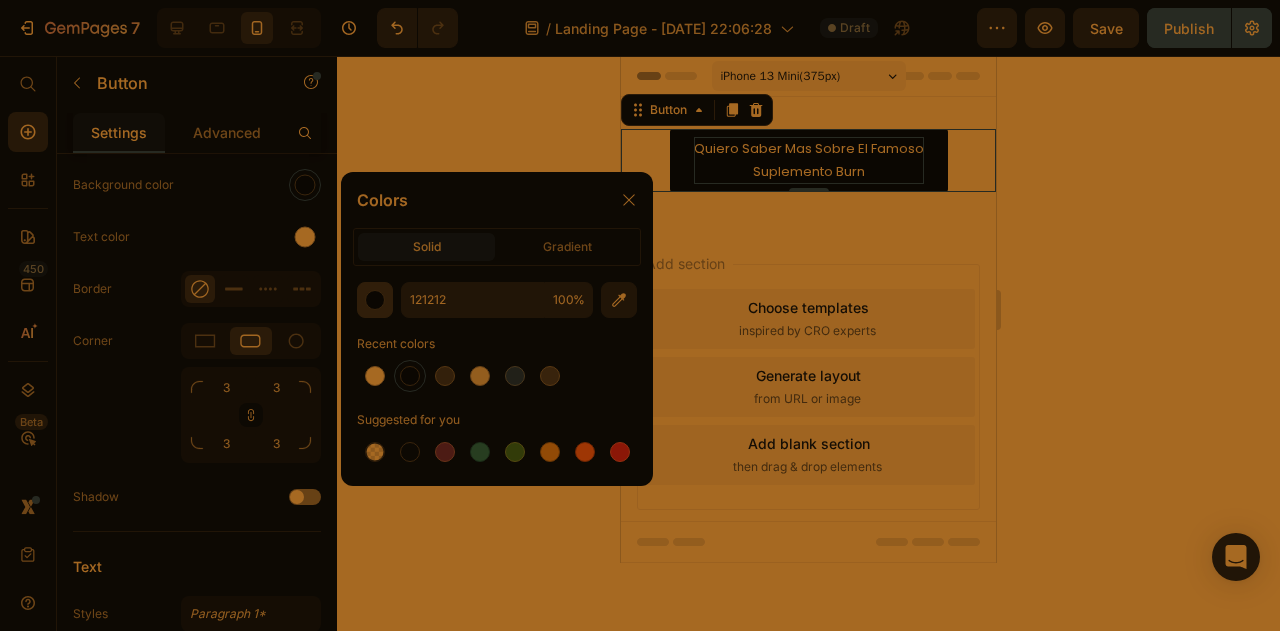 click at bounding box center (375, 300) 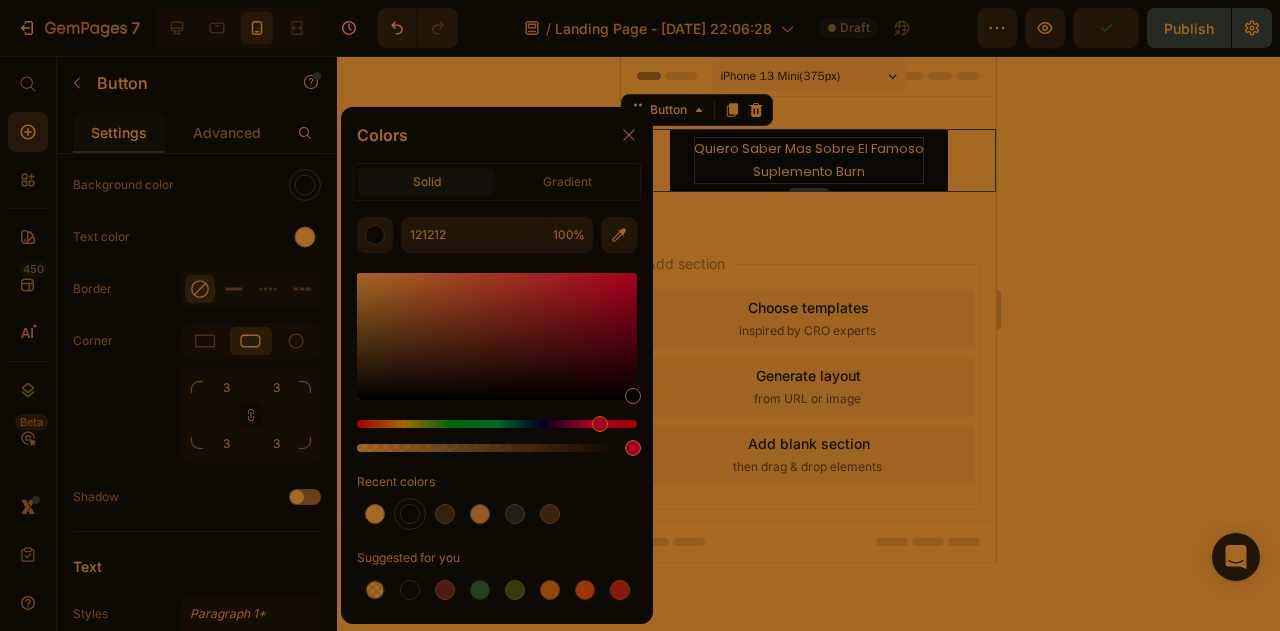 drag, startPoint x: 570, startPoint y: 426, endPoint x: 599, endPoint y: 425, distance: 29.017237 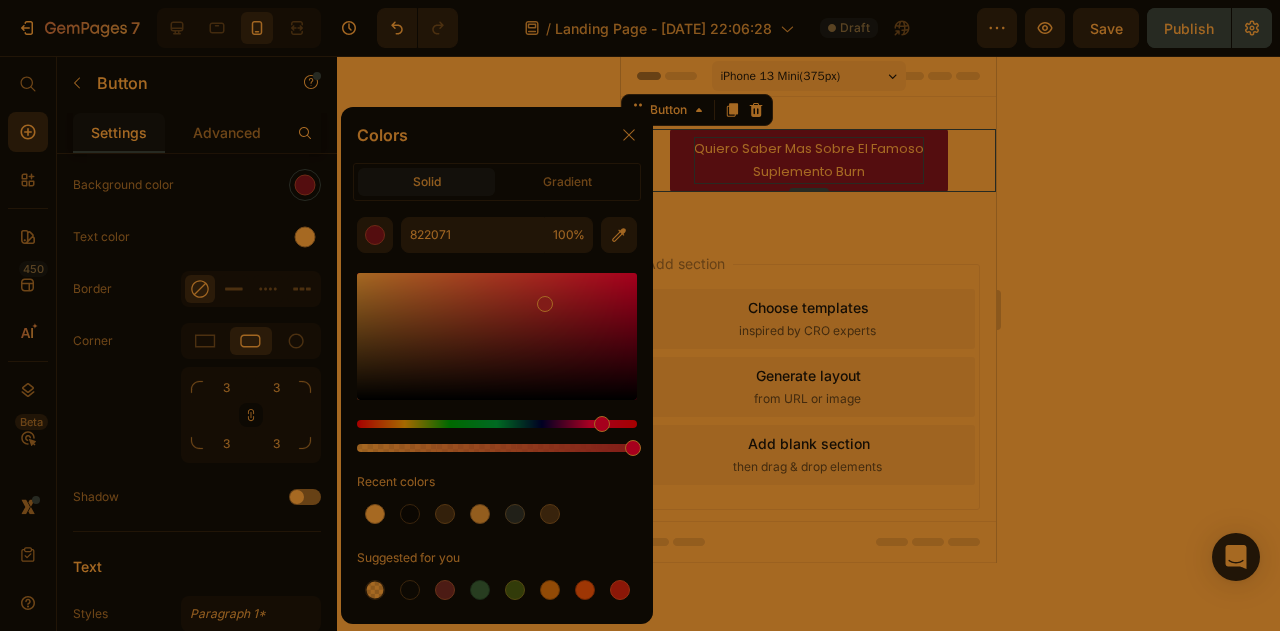 drag, startPoint x: 569, startPoint y: 334, endPoint x: 542, endPoint y: 299, distance: 44.20407 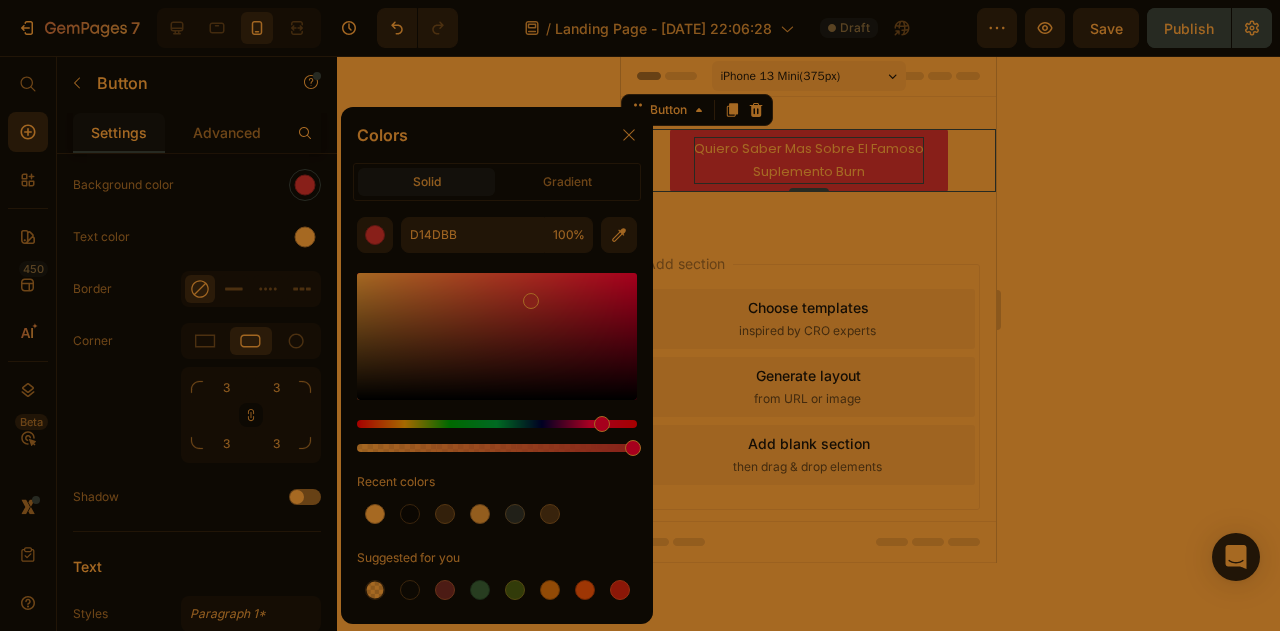 drag, startPoint x: 550, startPoint y: 300, endPoint x: 524, endPoint y: 295, distance: 26.476404 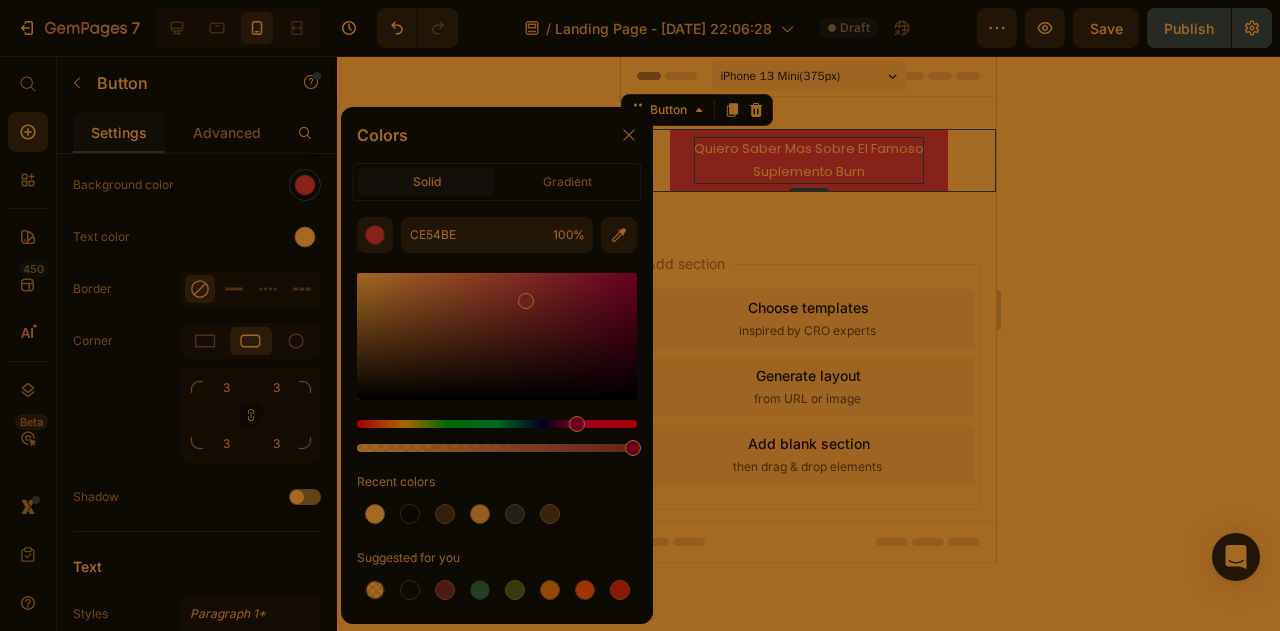 type on "A154CE" 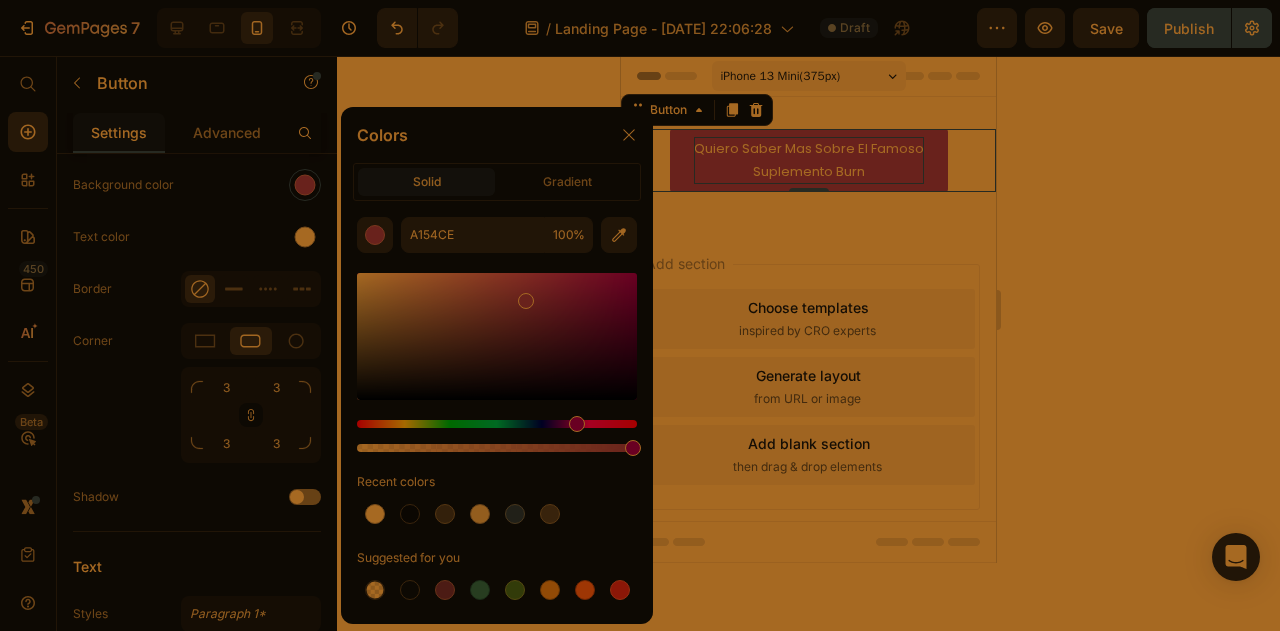 drag, startPoint x: 598, startPoint y: 423, endPoint x: 574, endPoint y: 423, distance: 24 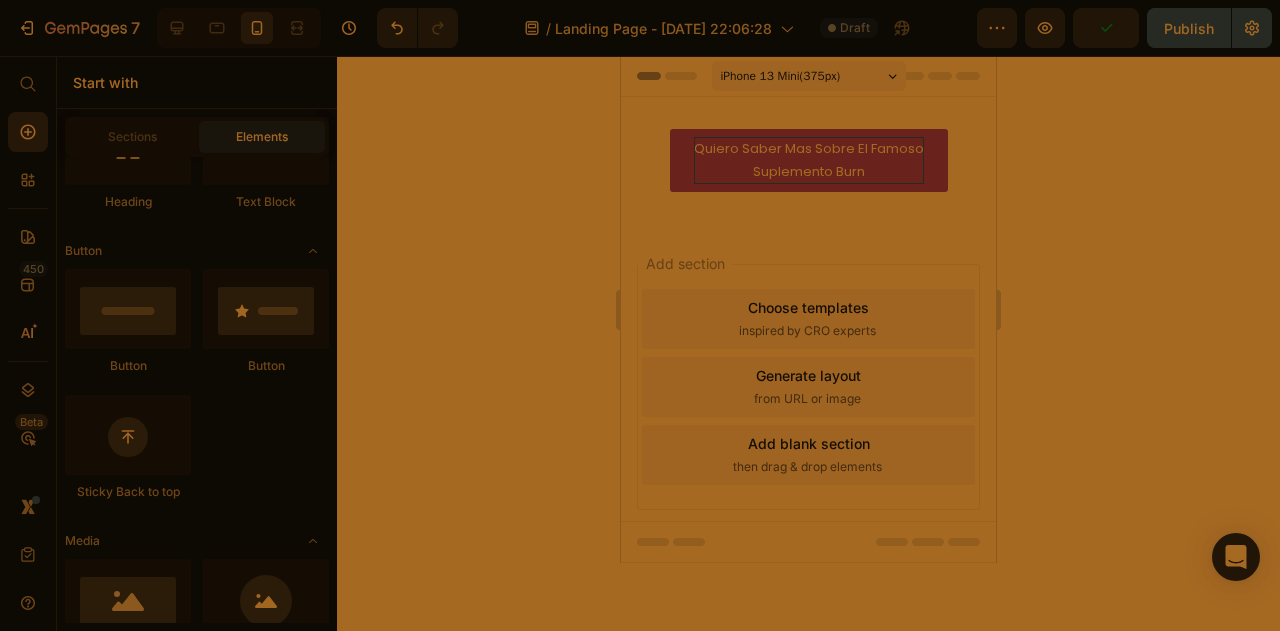 click on "quiero saber mas sobre el famoso  suplemento burn Button Section 1" at bounding box center [808, 160] 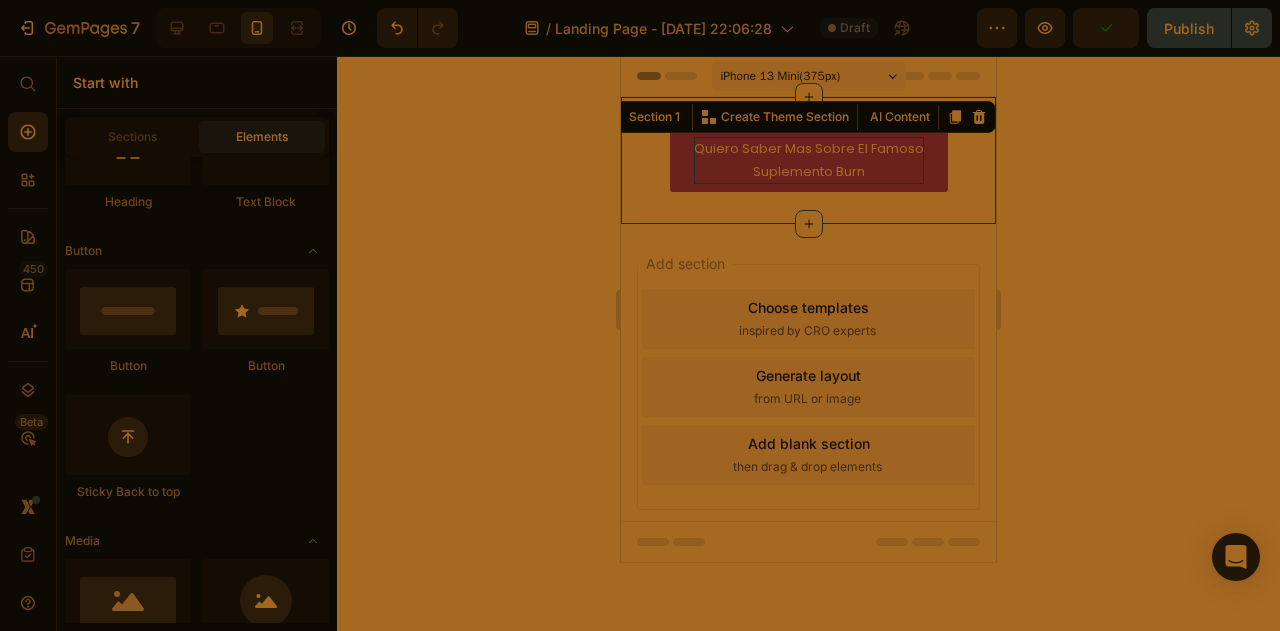 scroll, scrollTop: 0, scrollLeft: 0, axis: both 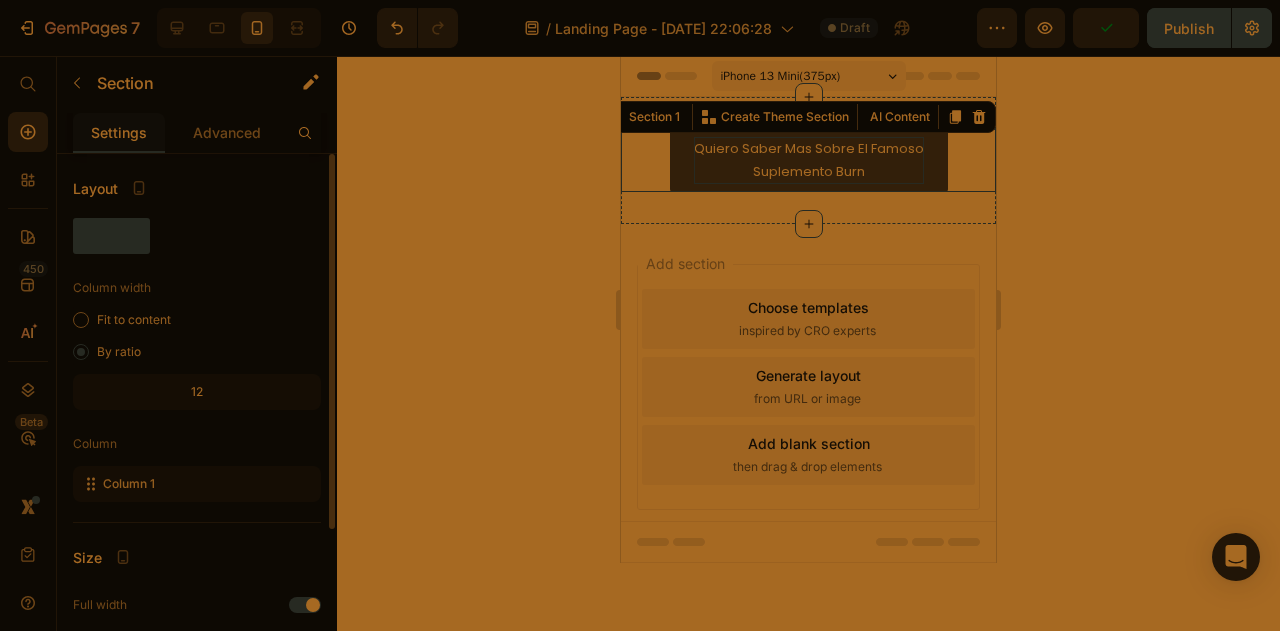 click on "quiero saber mas sobre el famoso  suplemento burn" at bounding box center [809, 160] 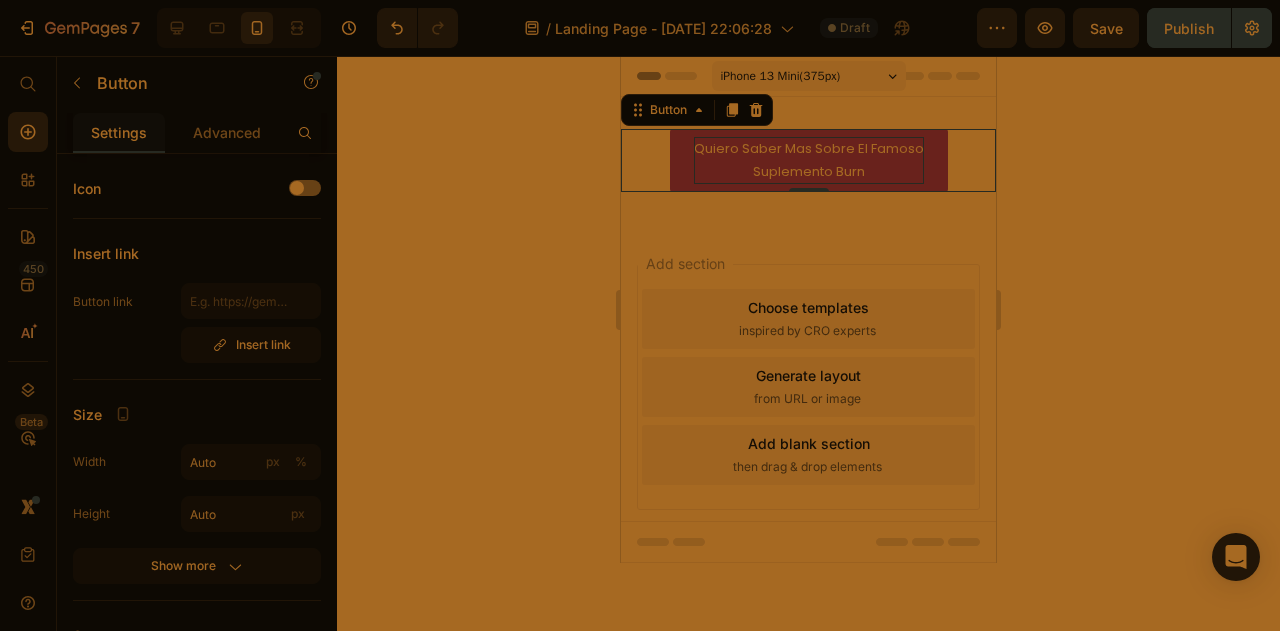click on "Add section Choose templates inspired by CRO experts Generate layout from URL or image Add blank section then drag & drop elements" at bounding box center (808, 415) 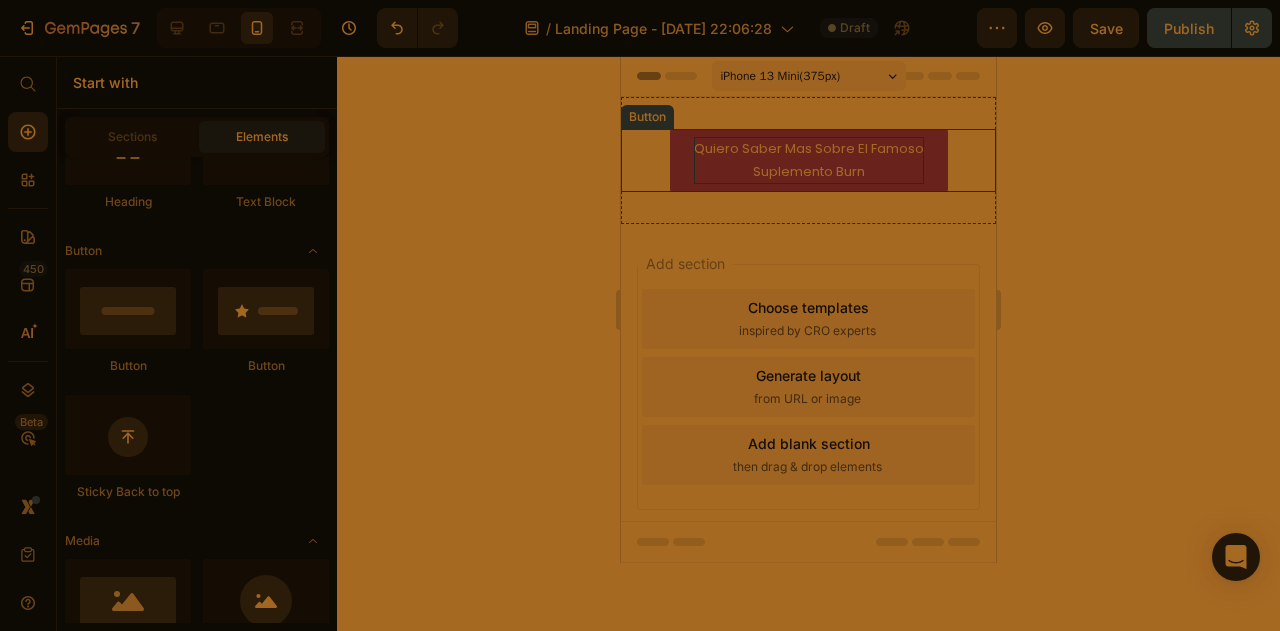 click on "quiero saber mas sobre el famoso  suplemento burn" at bounding box center (809, 160) 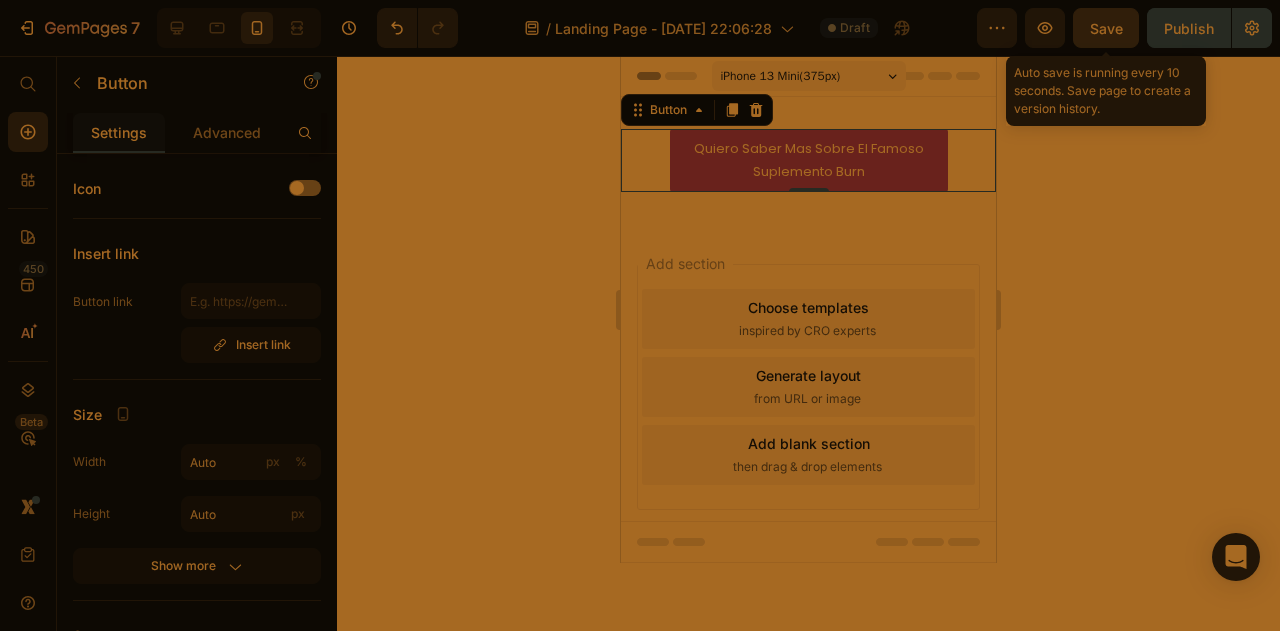 click on "Save" at bounding box center [1106, 28] 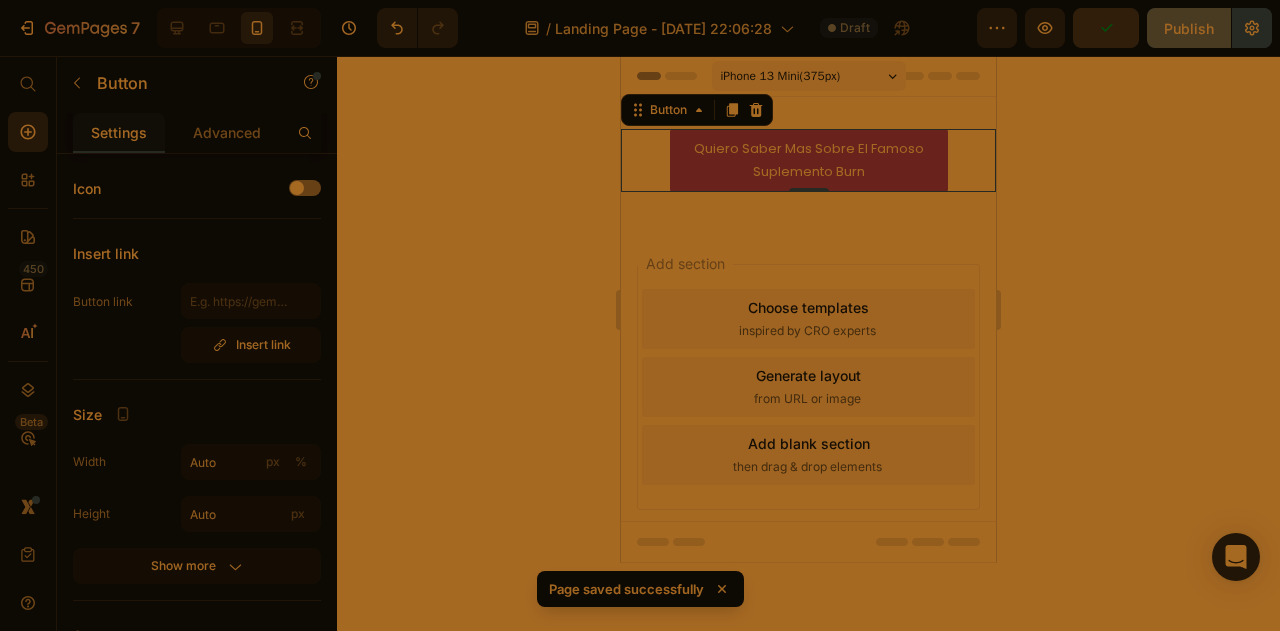 click on "Publish" at bounding box center [1189, 28] 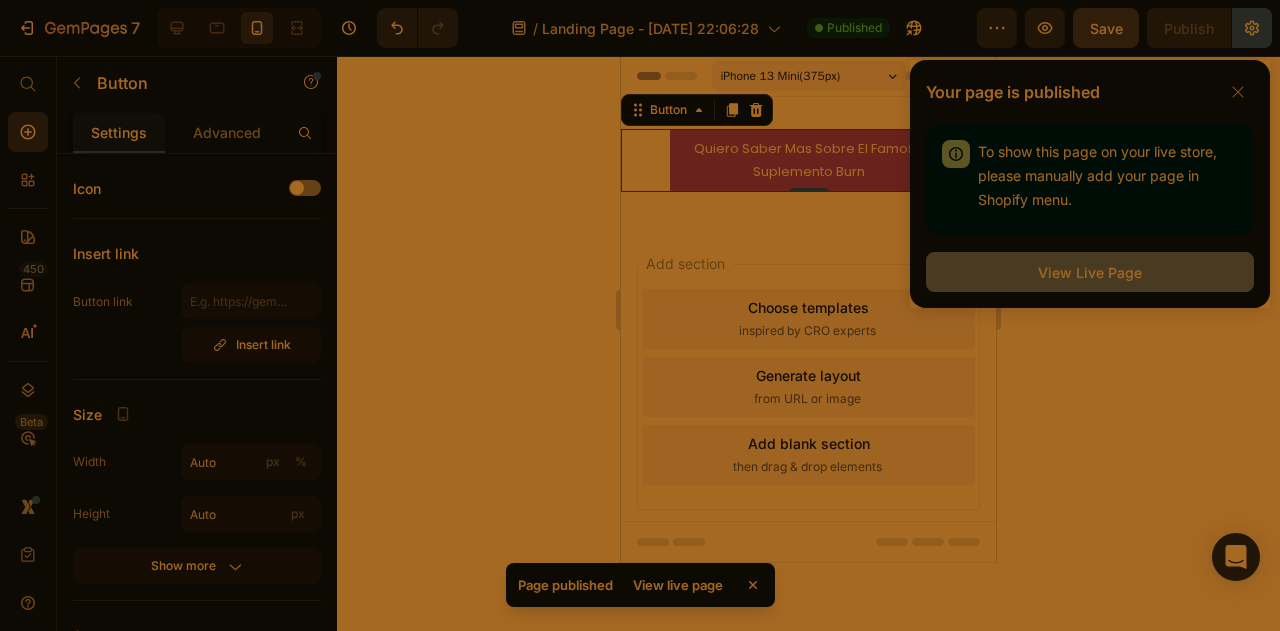 click on "View Live Page" at bounding box center (1090, 272) 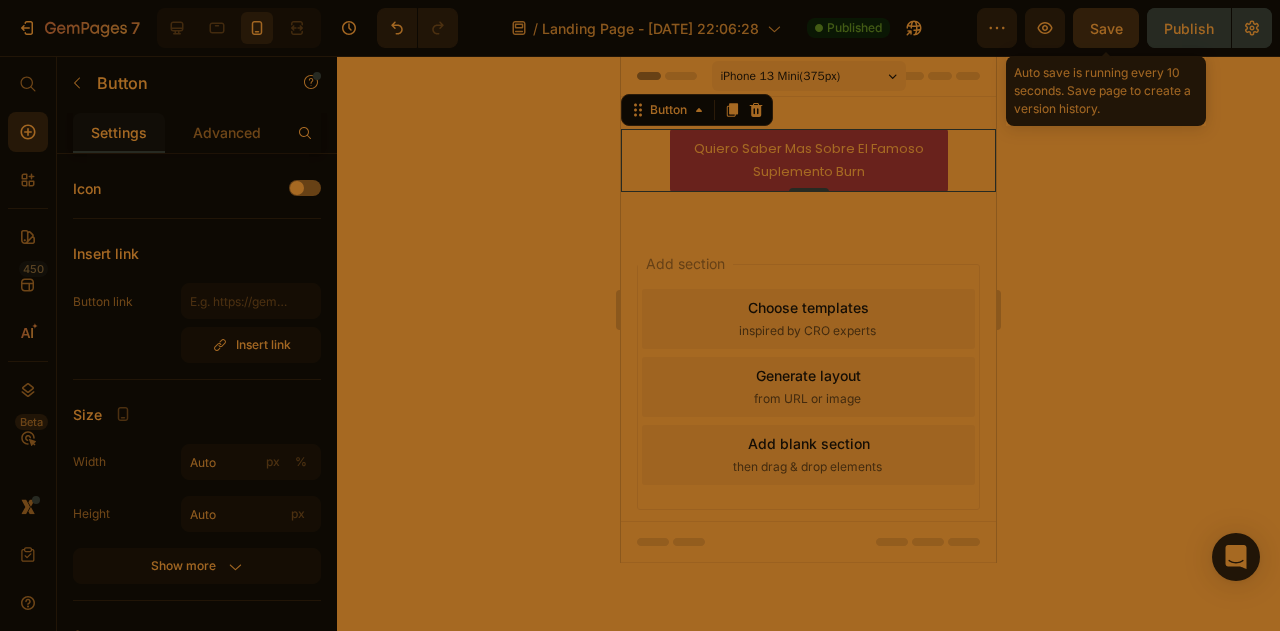 click on "Save" at bounding box center [1106, 28] 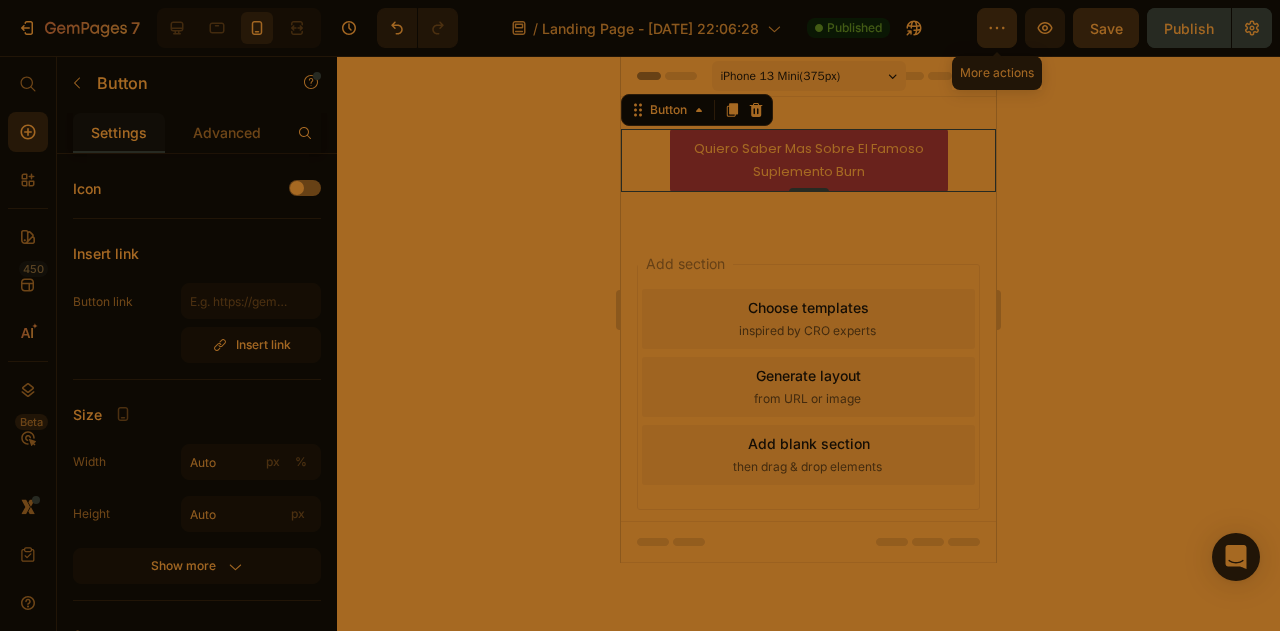 click 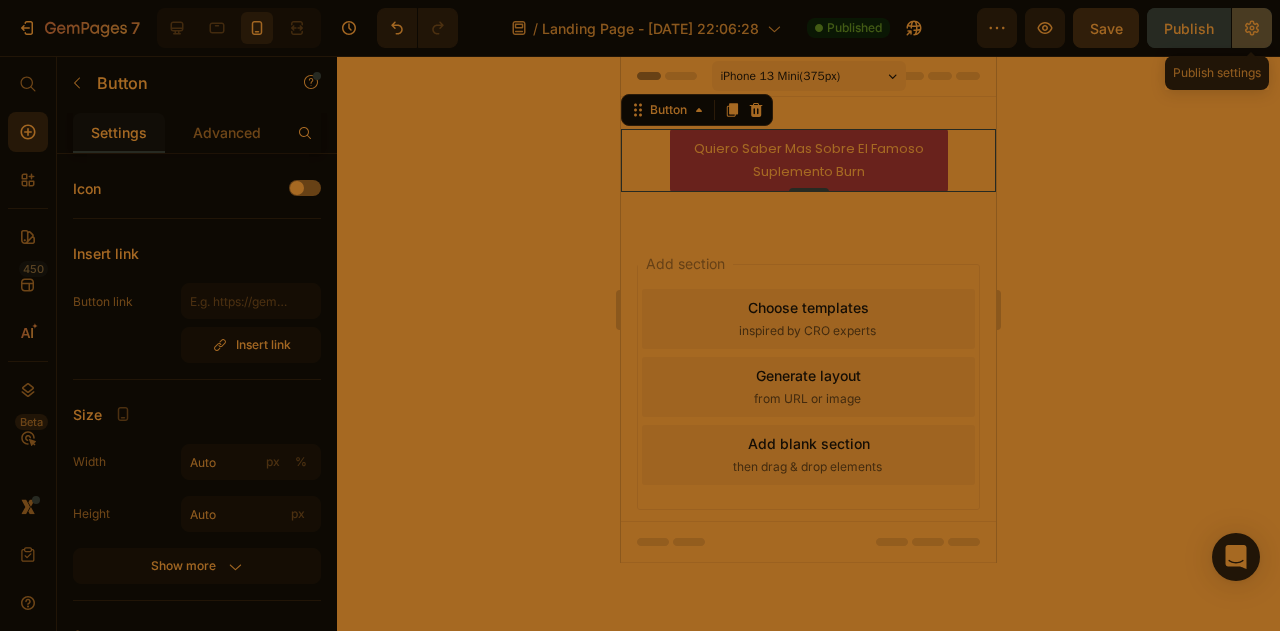 click 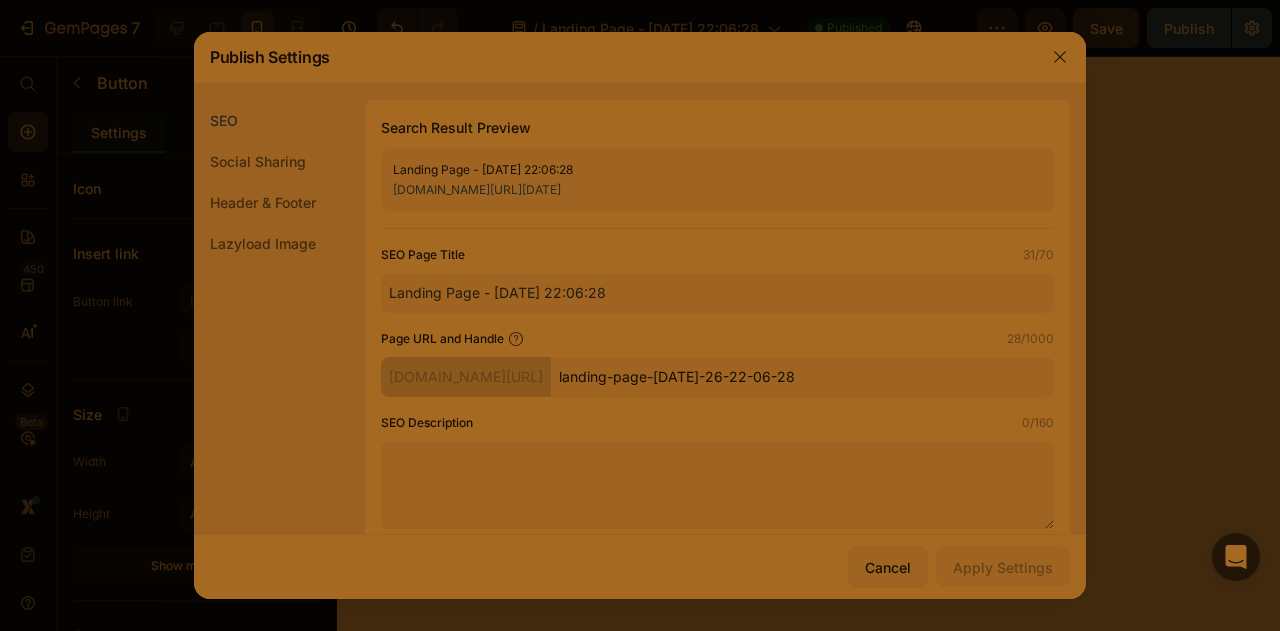 click 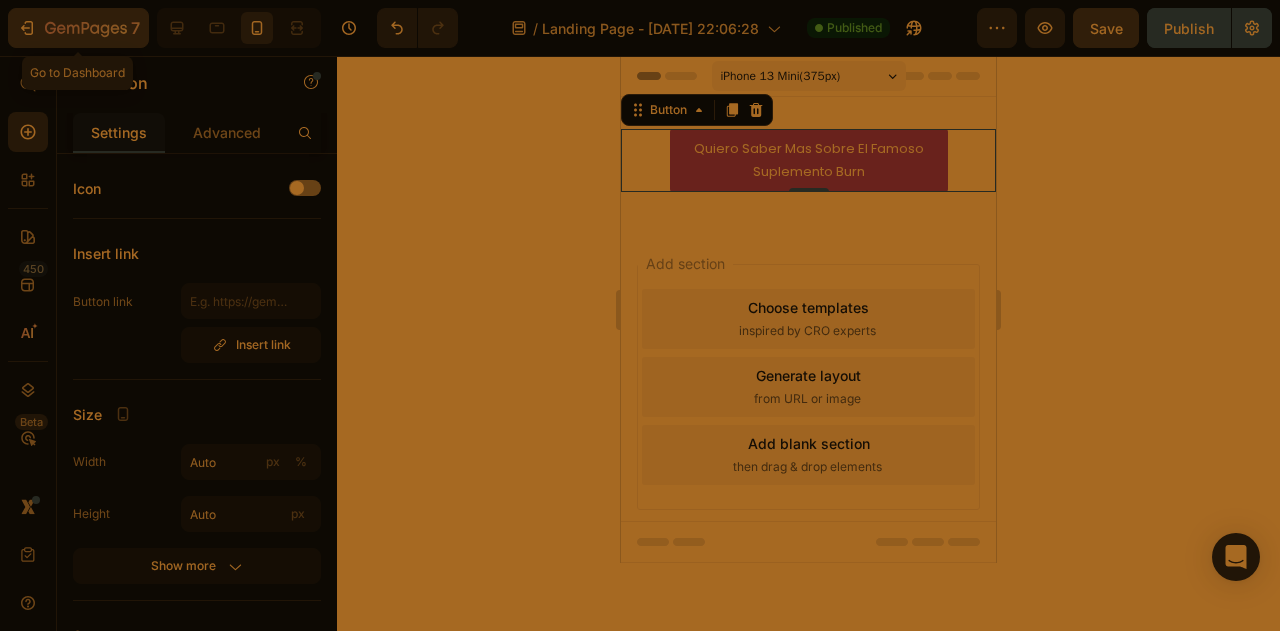 click on "7" at bounding box center (78, 28) 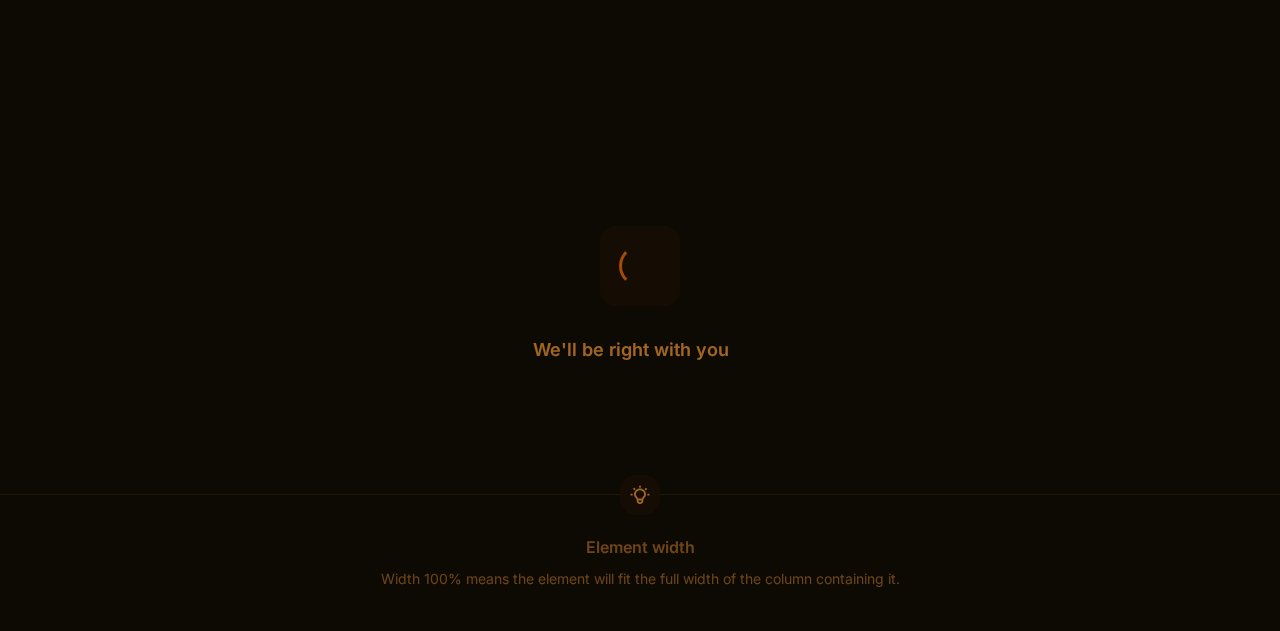scroll, scrollTop: 0, scrollLeft: 0, axis: both 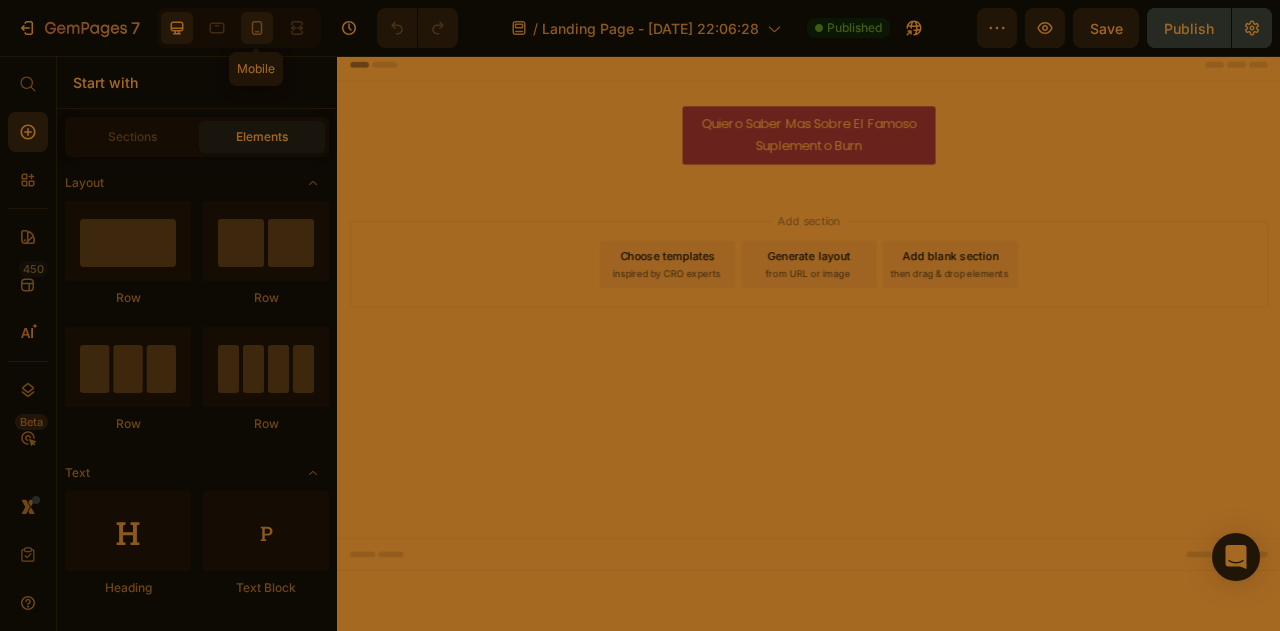 click 